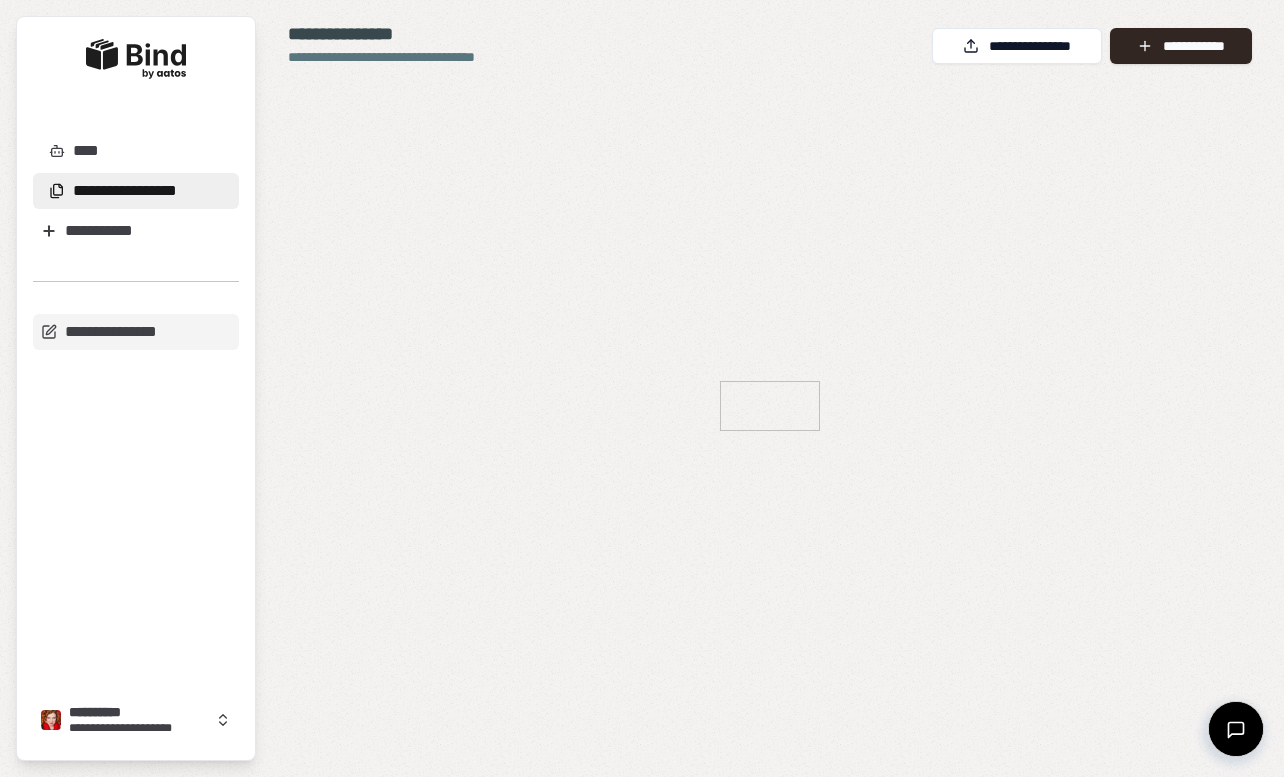 scroll, scrollTop: 0, scrollLeft: 0, axis: both 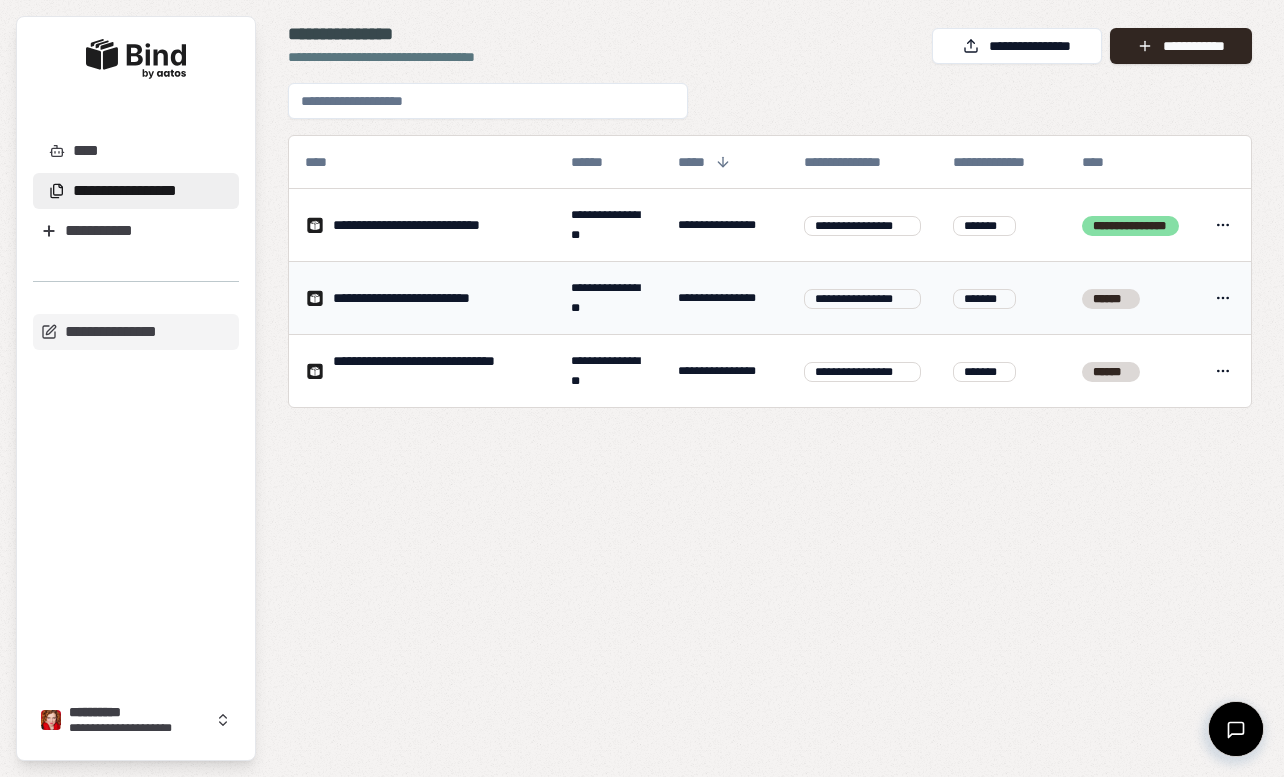 click on "**********" at bounding box center (422, 298) 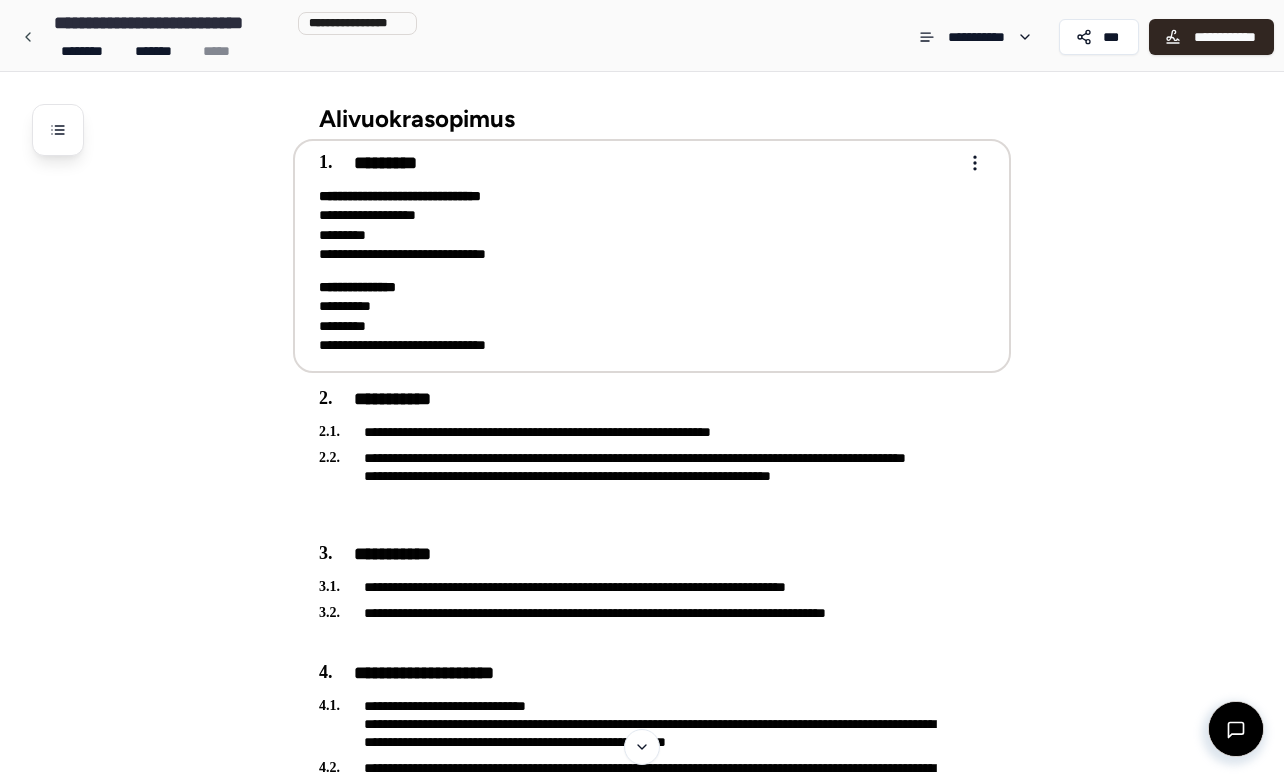 click on "**********" at bounding box center (638, 316) 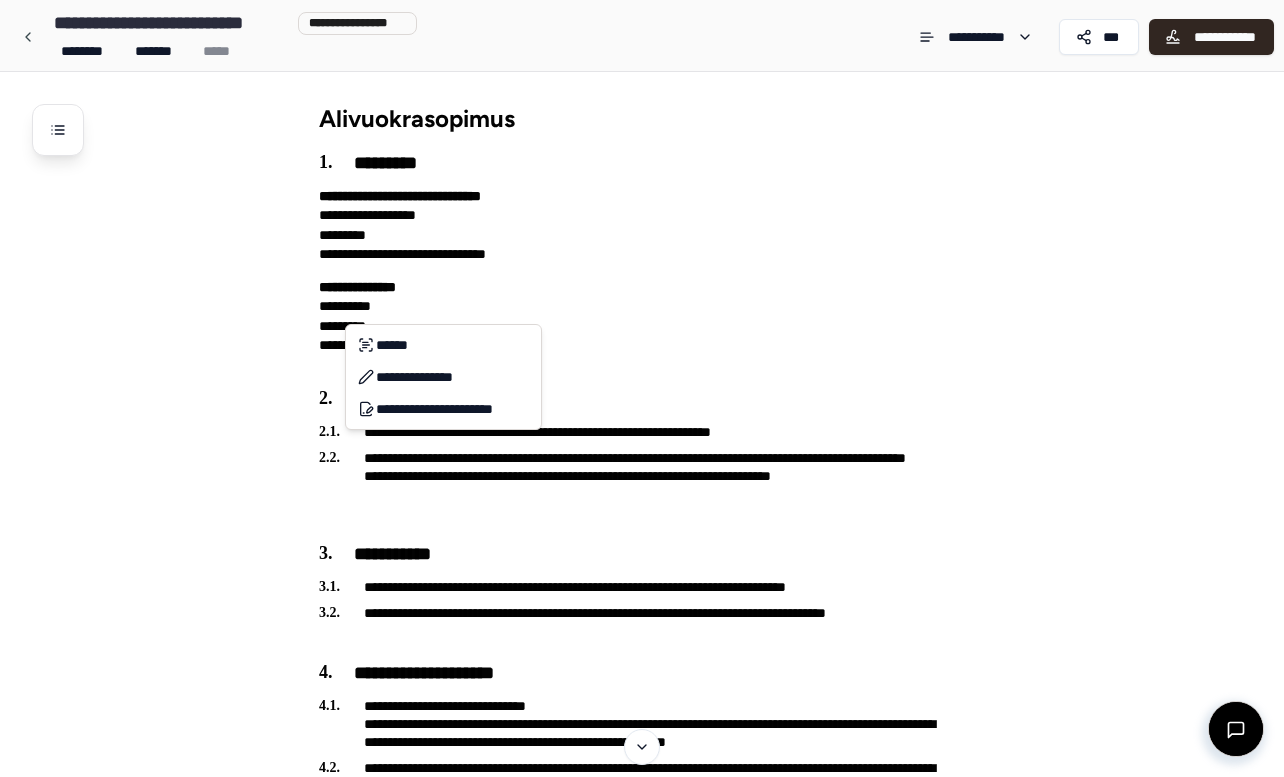 click on "**********" at bounding box center (642, 772) 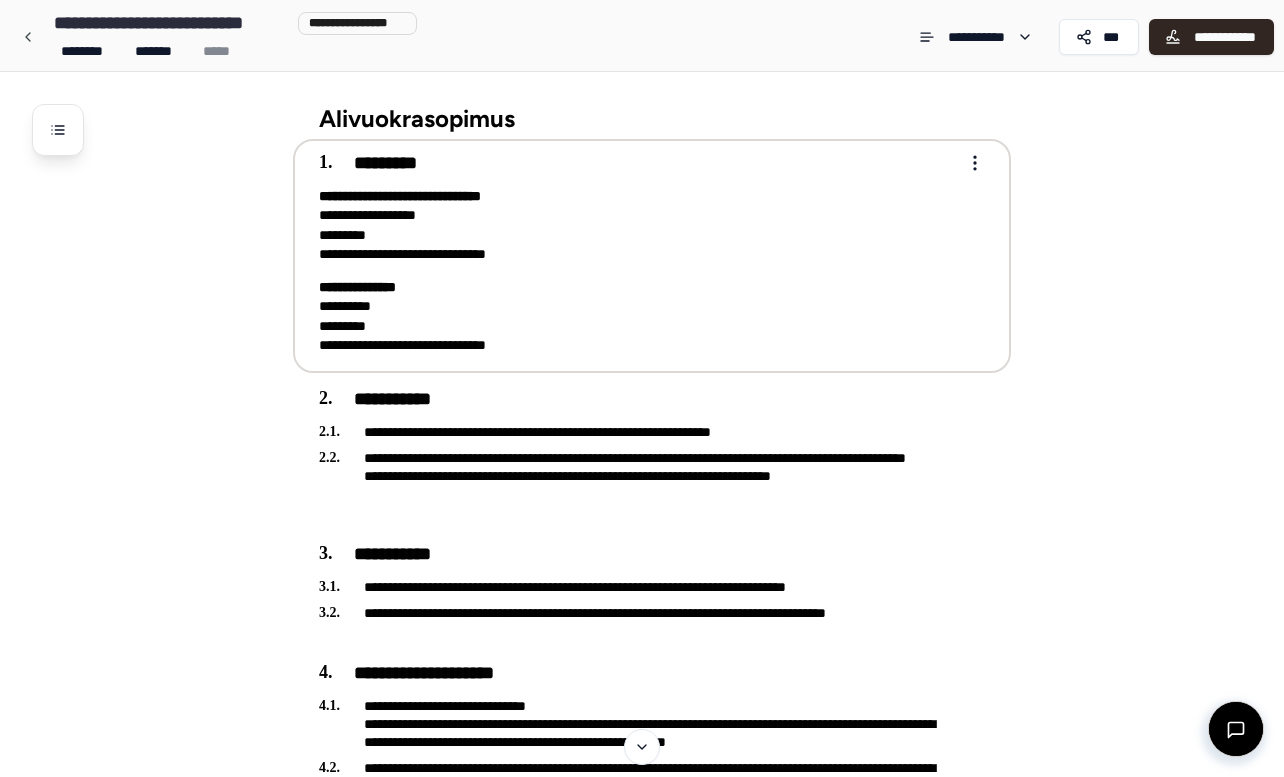 click on "**********" at bounding box center (642, 772) 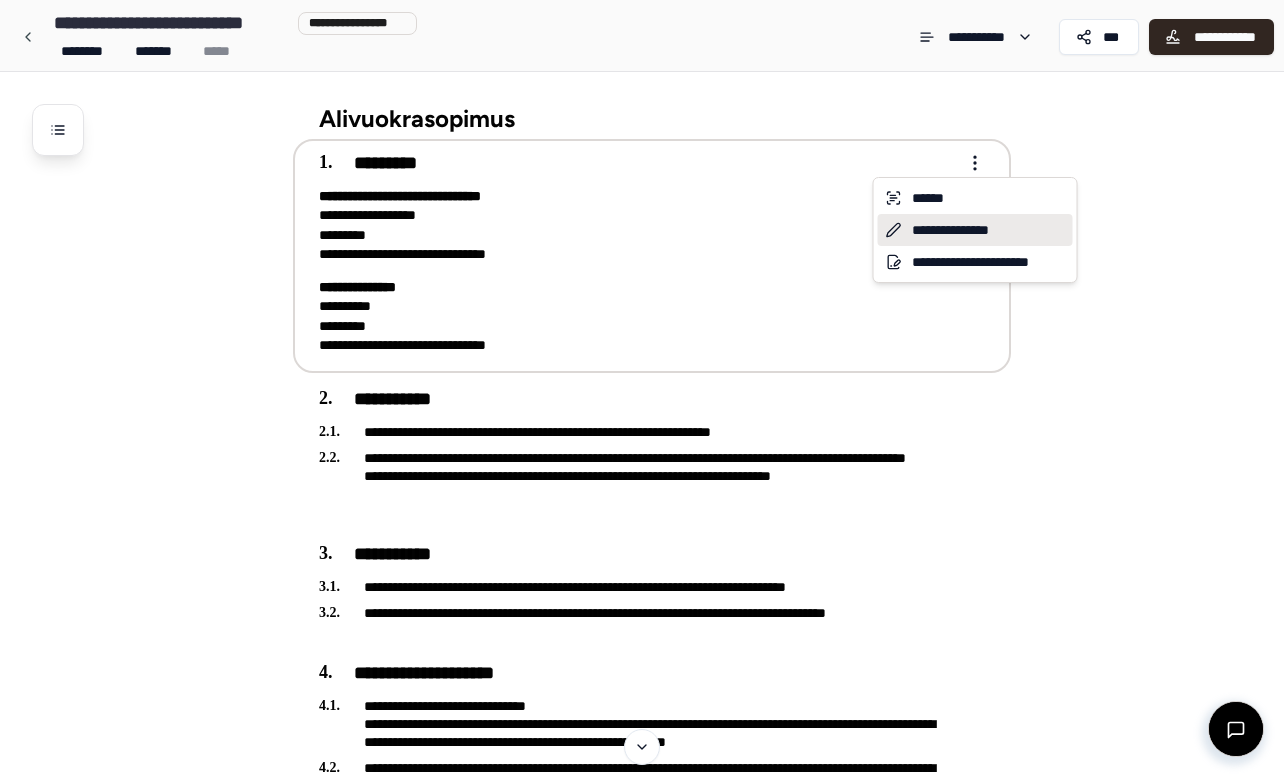 click on "**********" at bounding box center [975, 230] 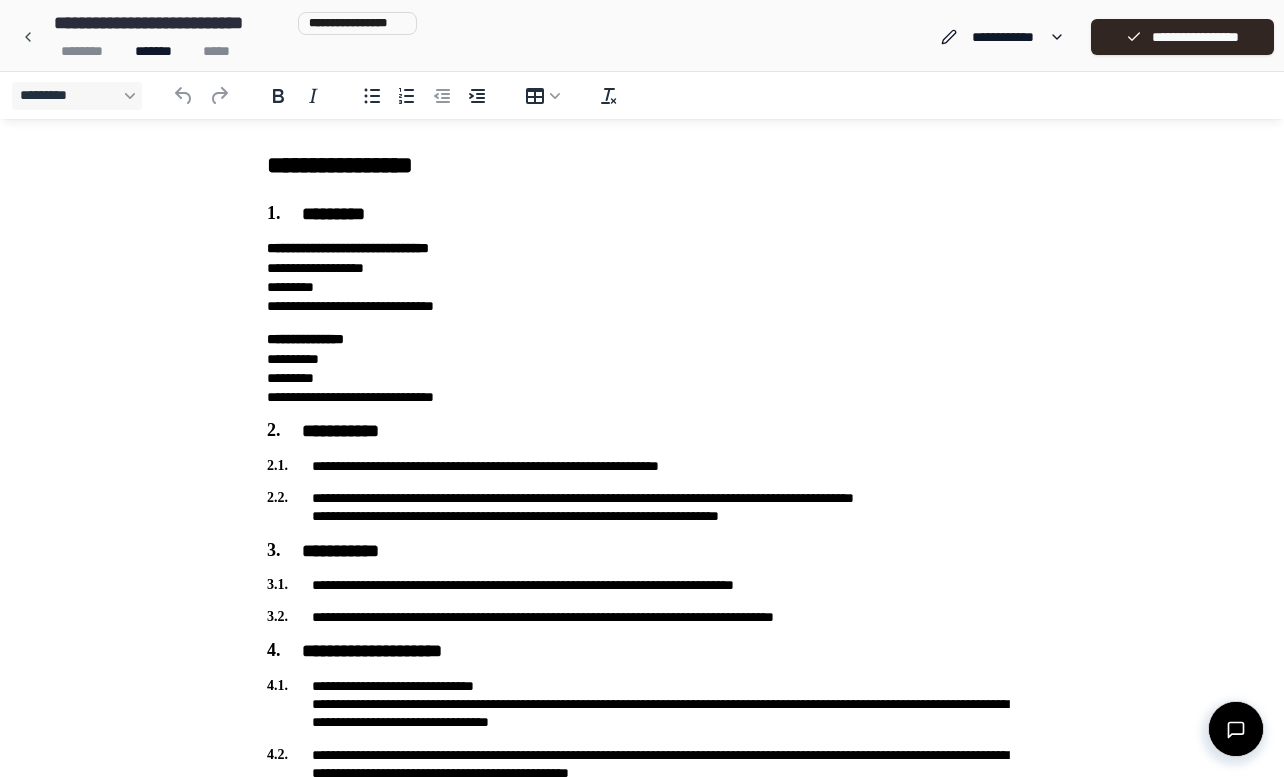 scroll, scrollTop: 0, scrollLeft: 0, axis: both 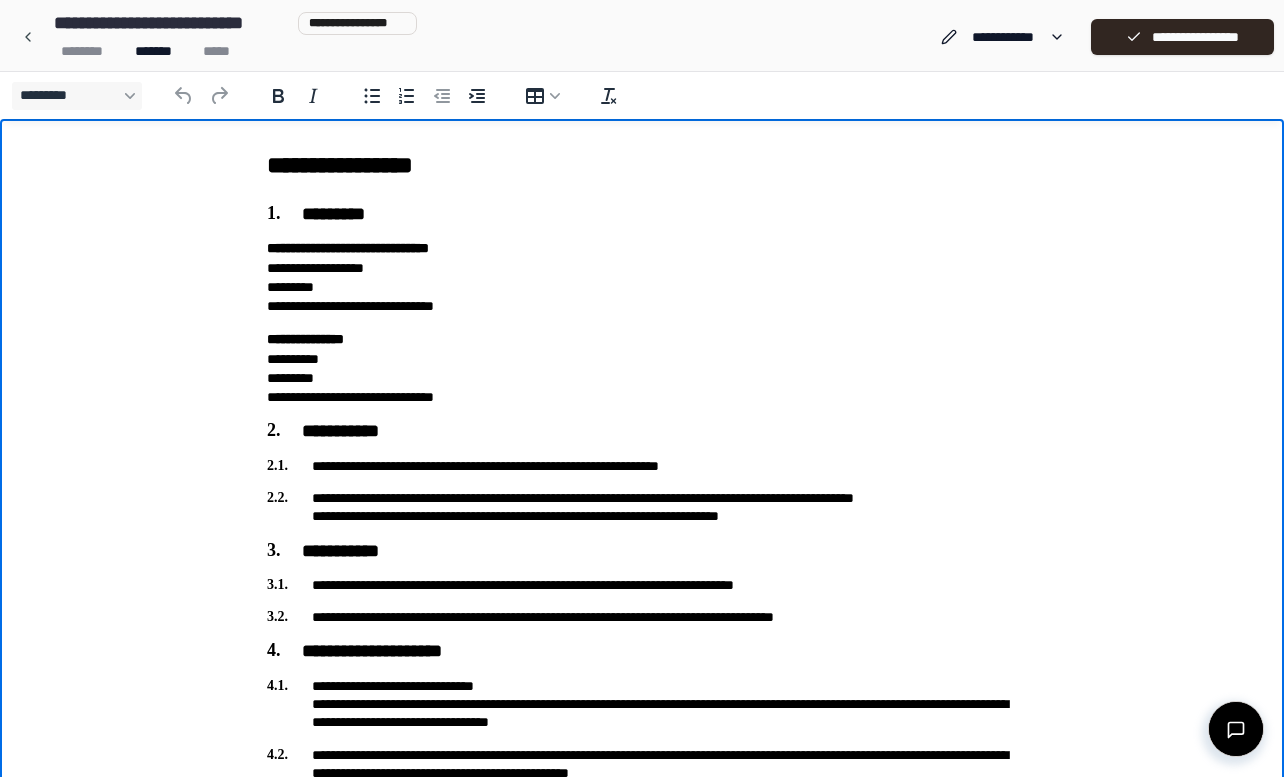 type 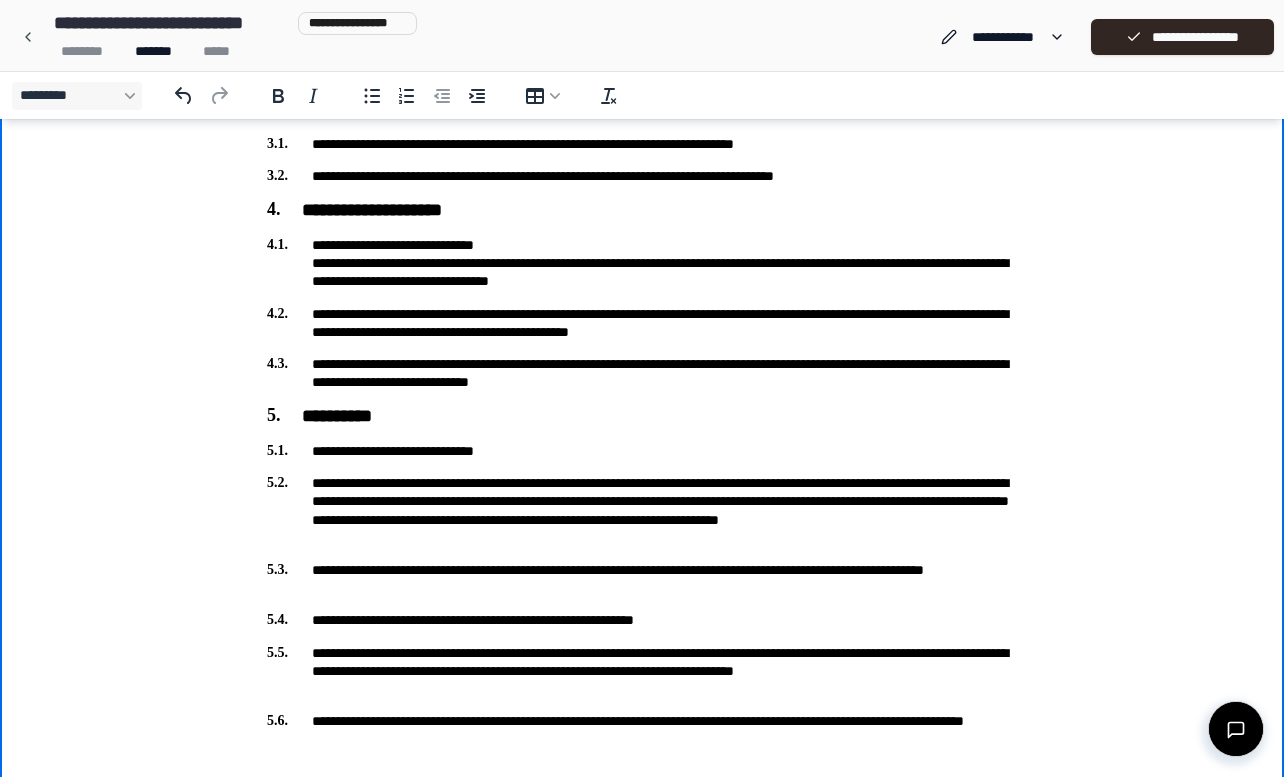 scroll, scrollTop: 494, scrollLeft: 0, axis: vertical 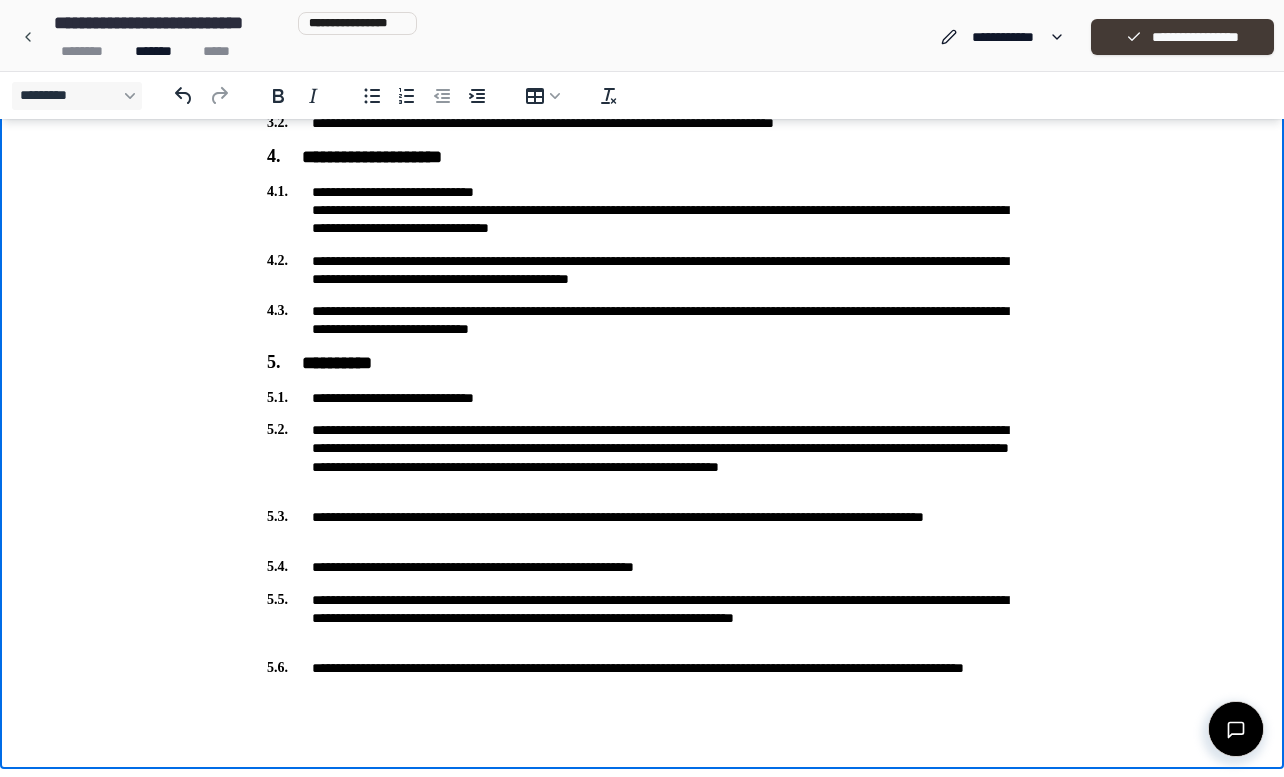 click on "**********" at bounding box center (1182, 37) 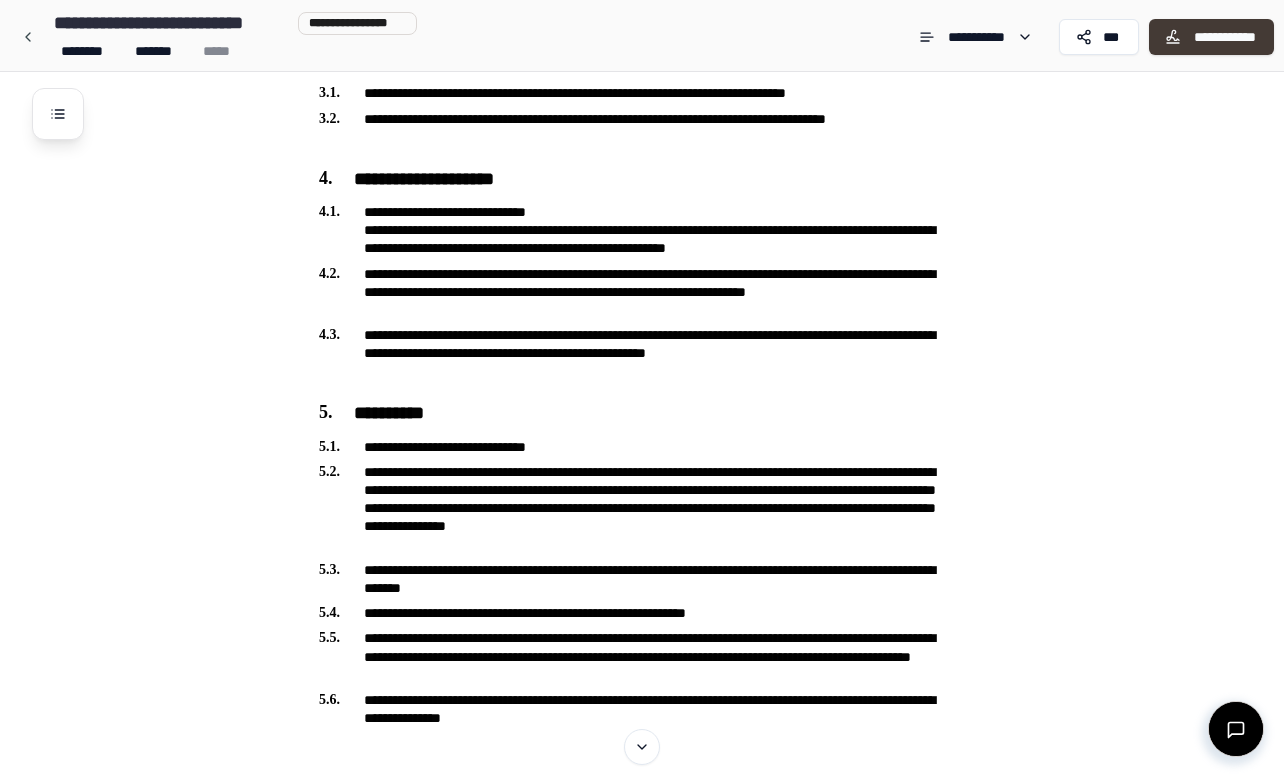click on "**********" at bounding box center [1224, 37] 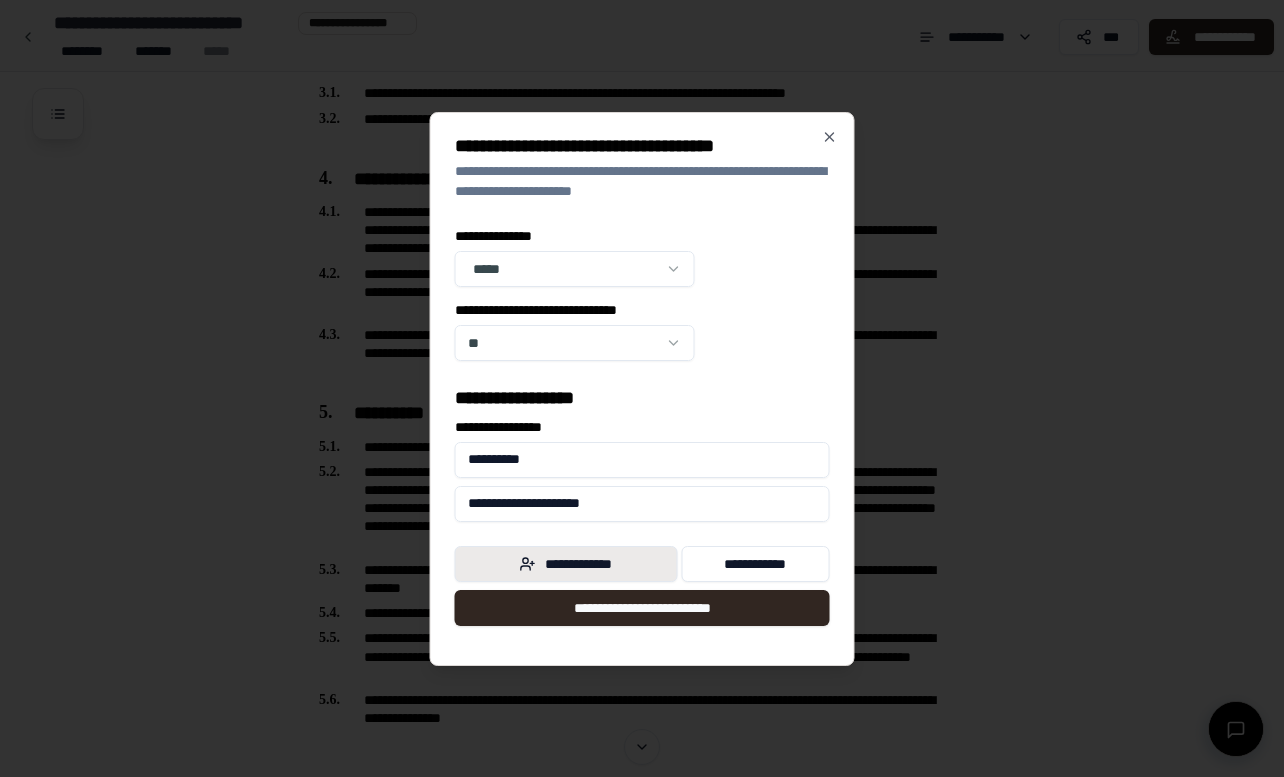 click on "**********" at bounding box center [566, 564] 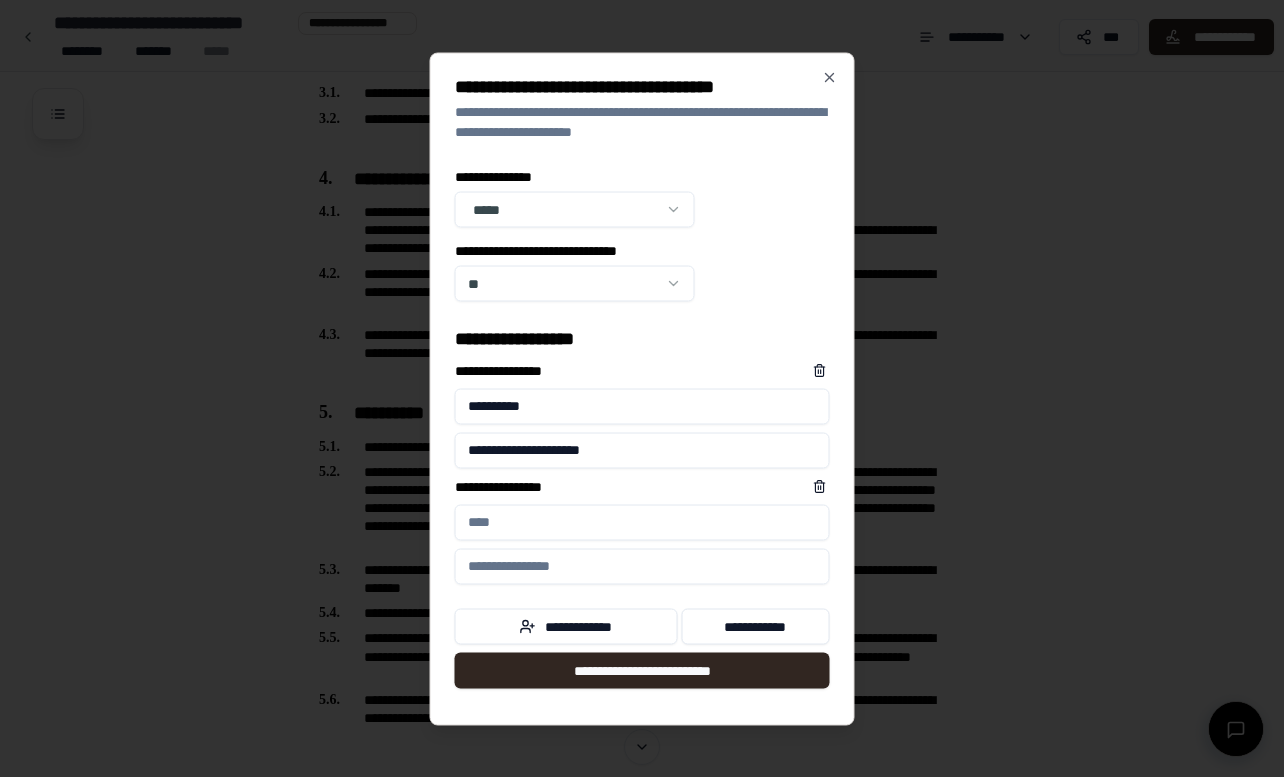 click on "**********" at bounding box center (642, 522) 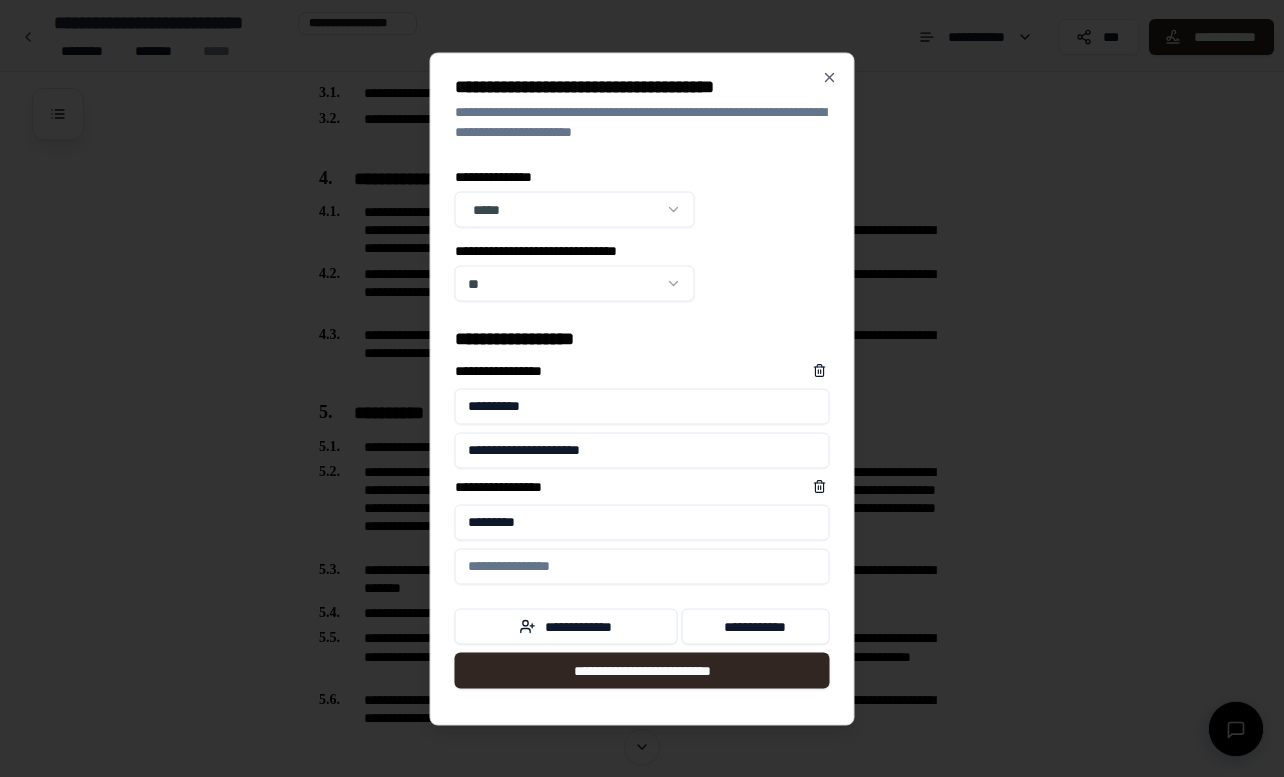 type on "*********" 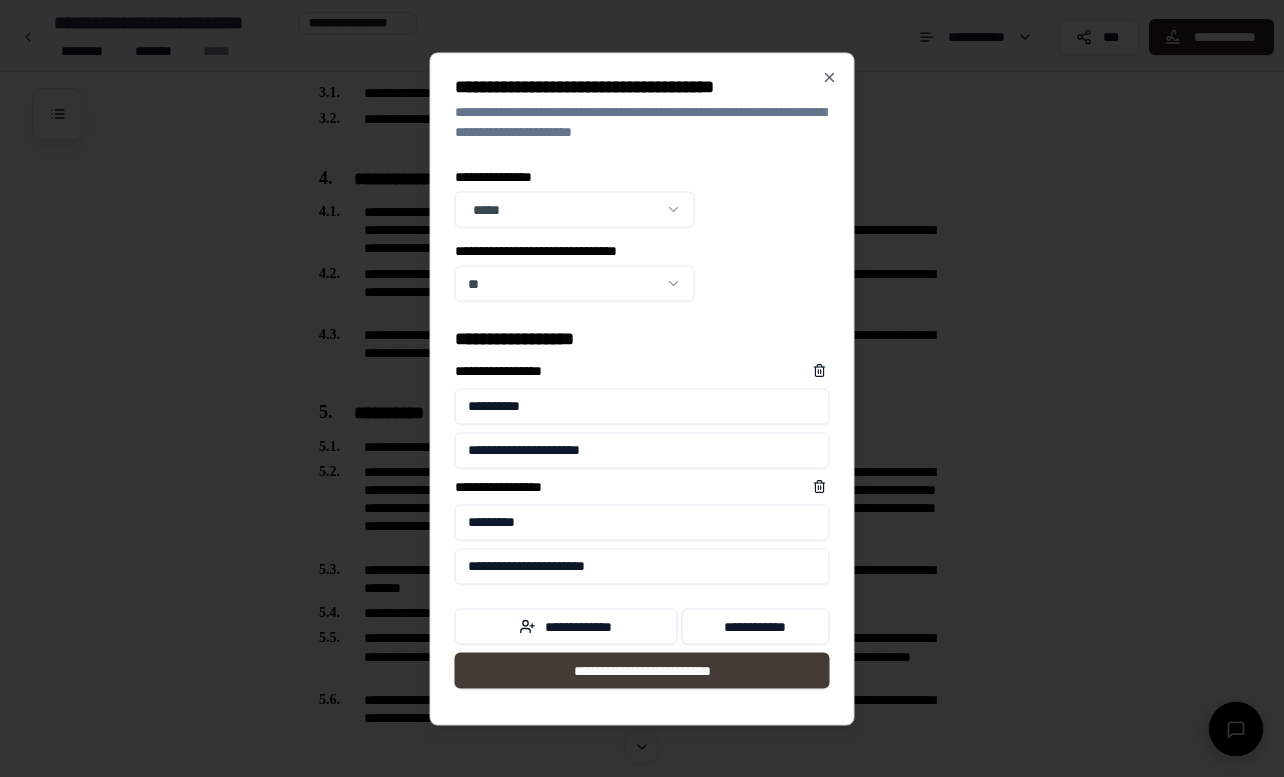 type on "**********" 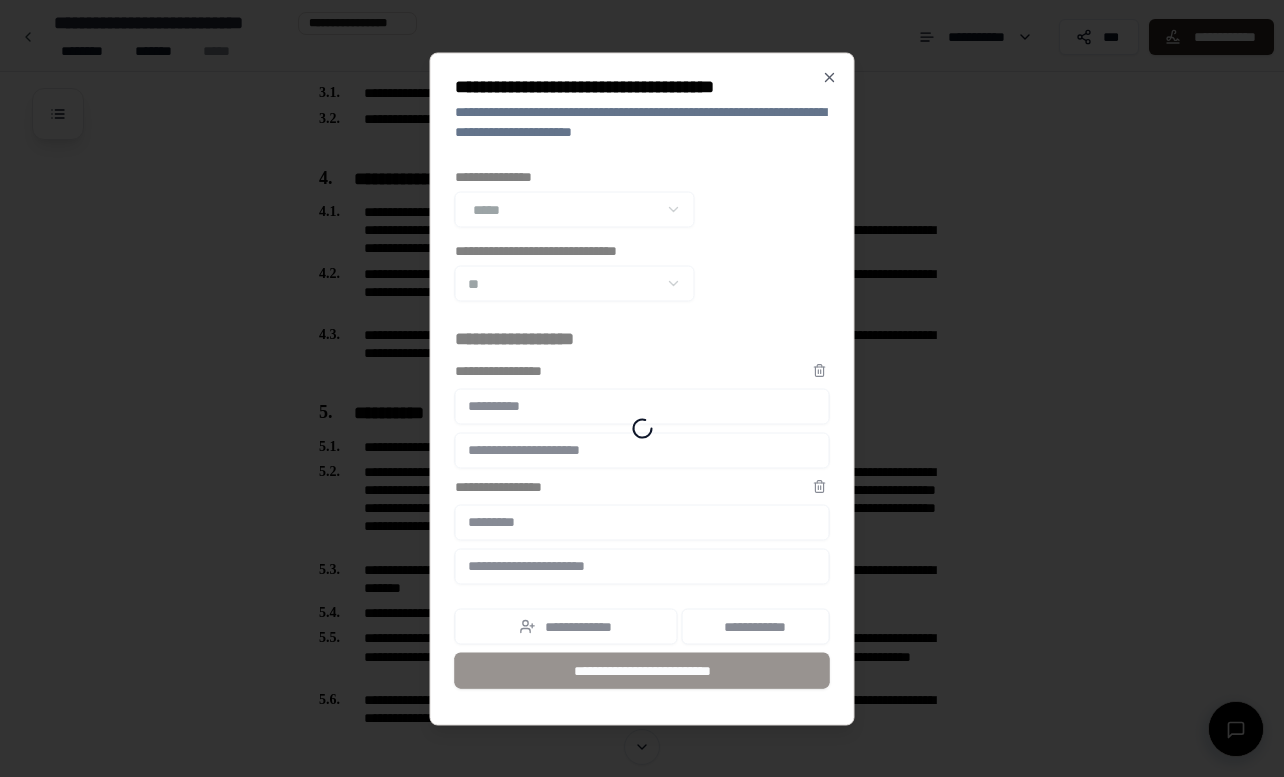 click on "**********" at bounding box center (642, 406) 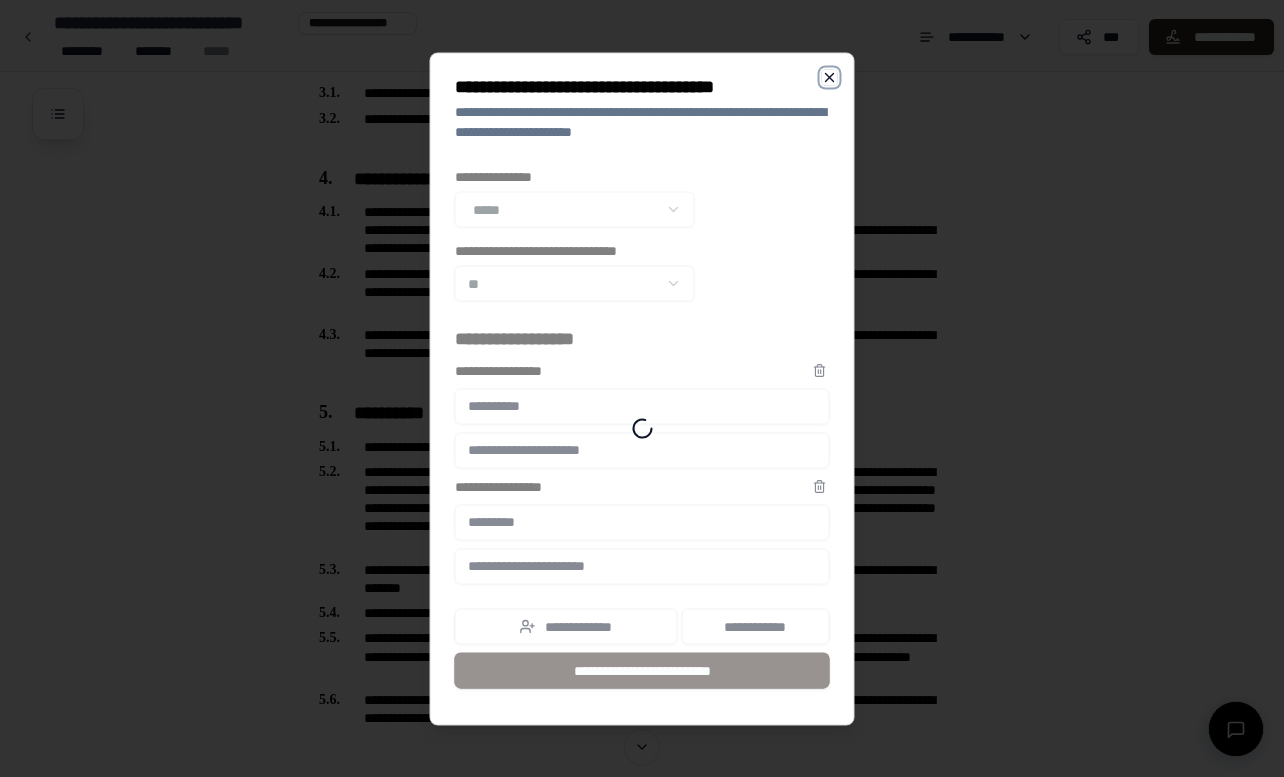 click 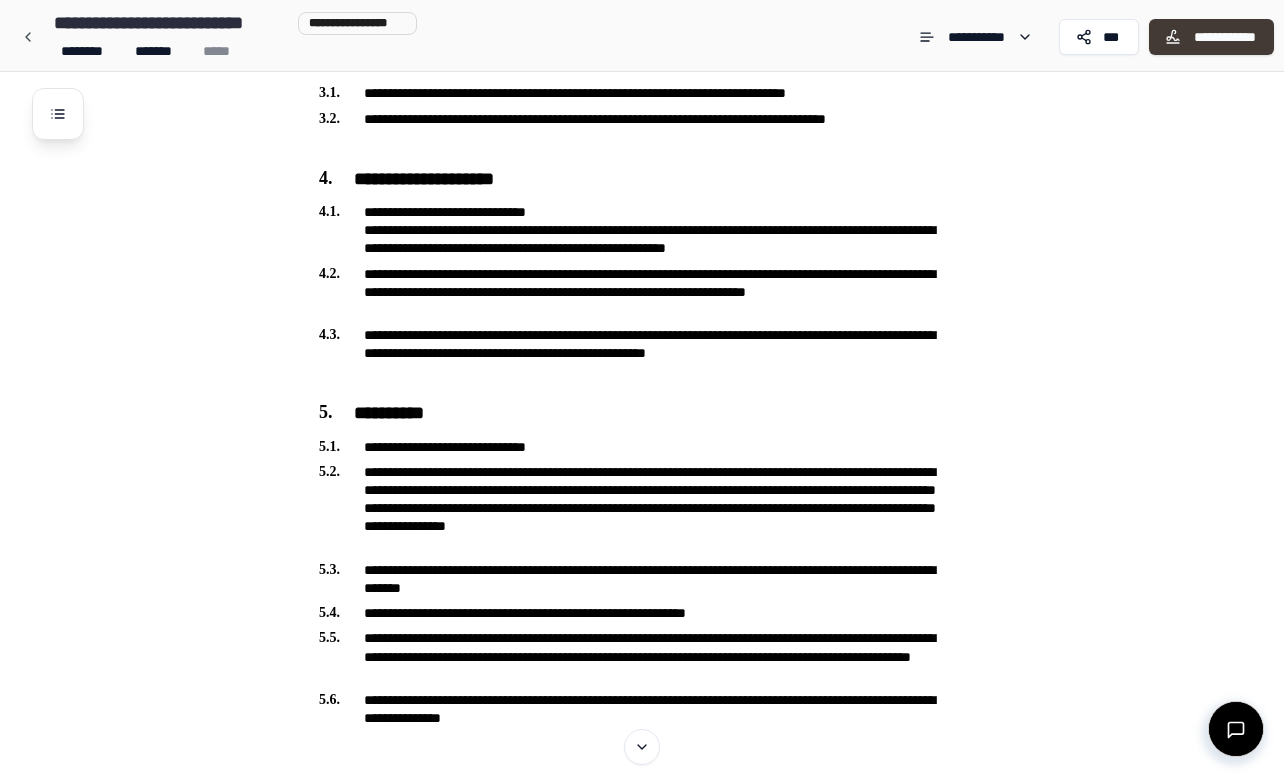 click on "**********" at bounding box center [1224, 37] 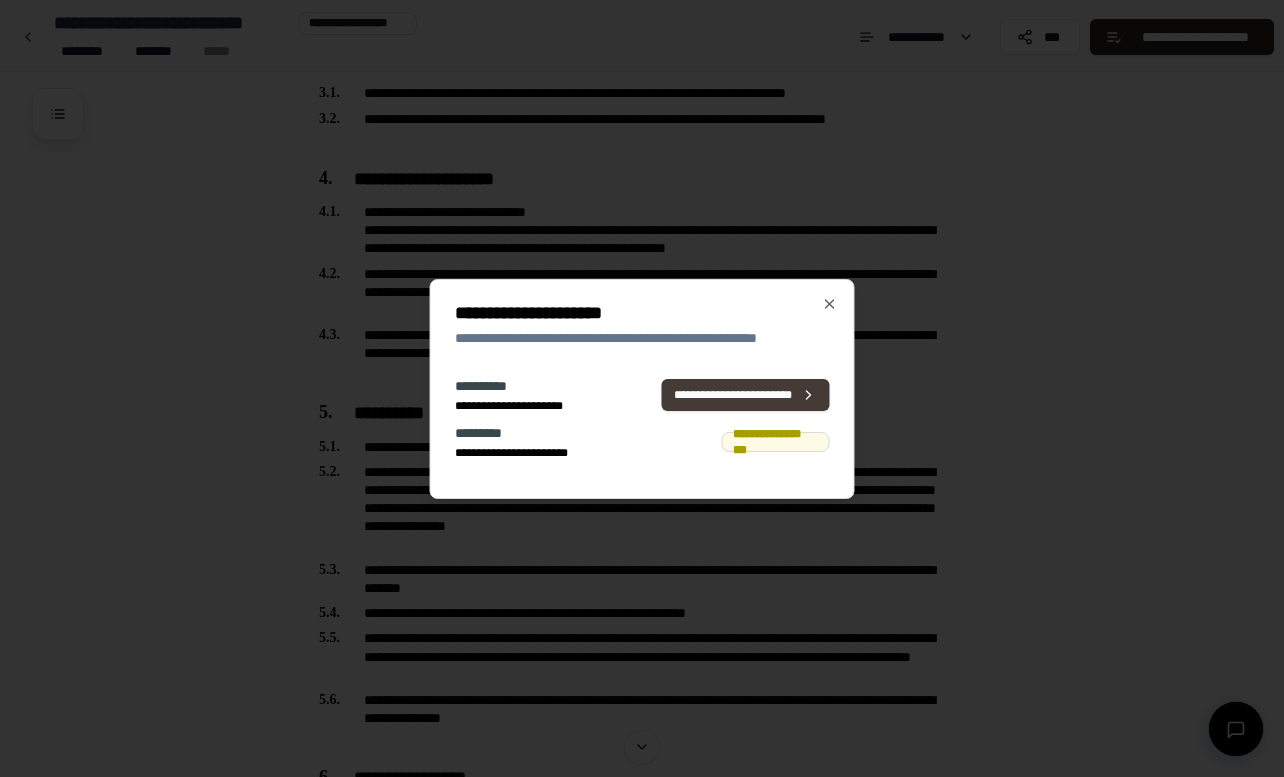 click on "**********" at bounding box center (745, 395) 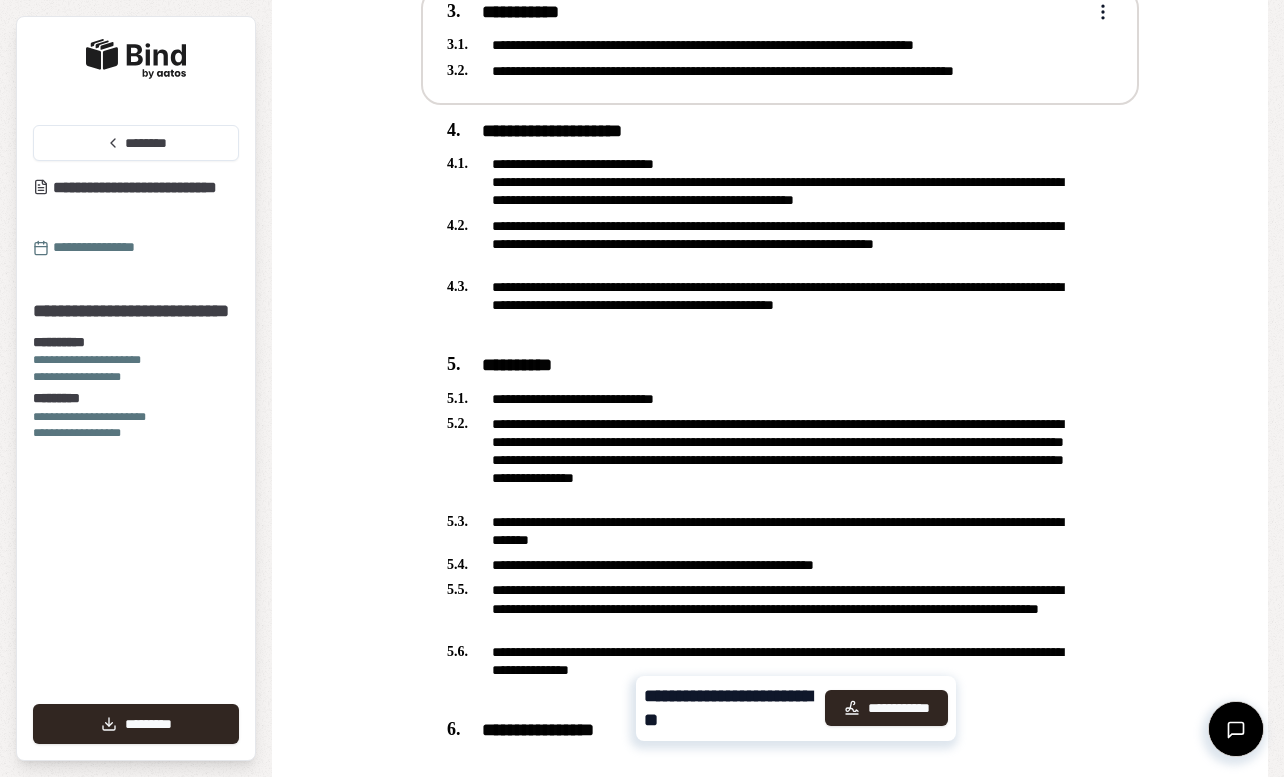 scroll, scrollTop: 712, scrollLeft: 0, axis: vertical 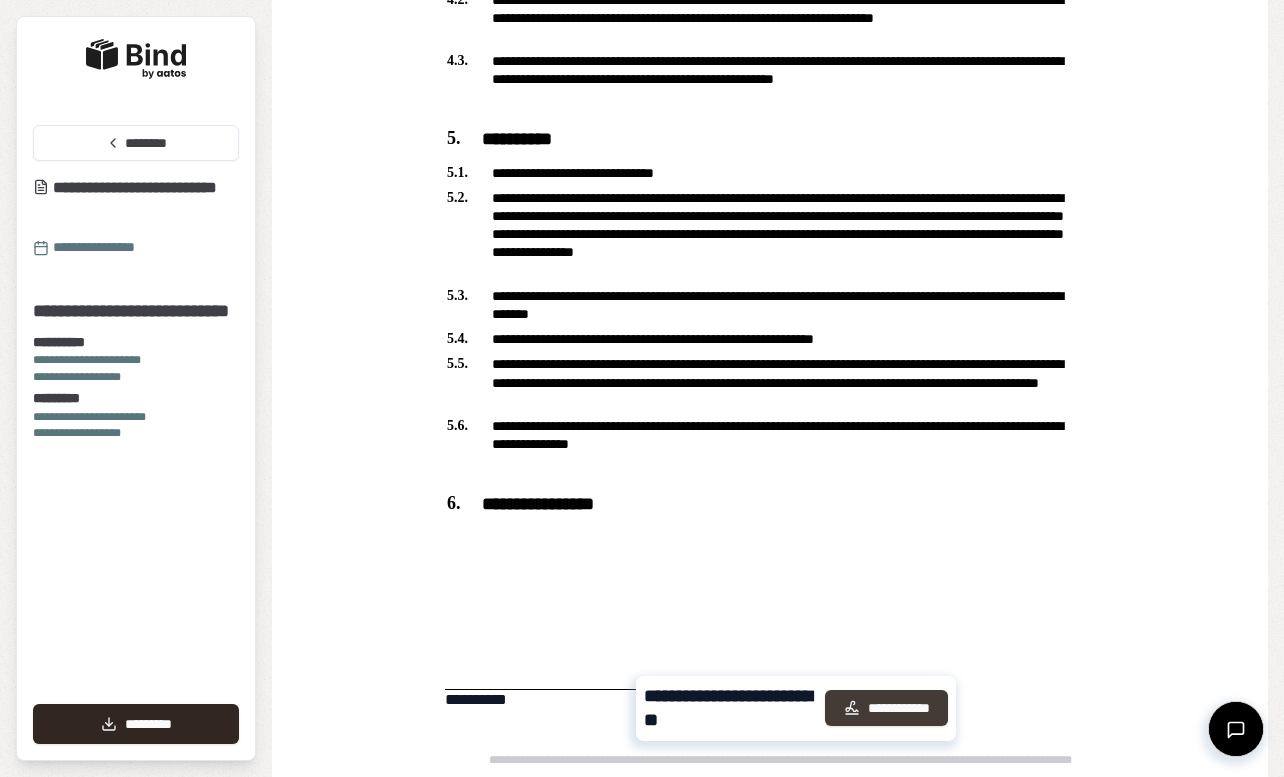 click on "**********" at bounding box center (886, 708) 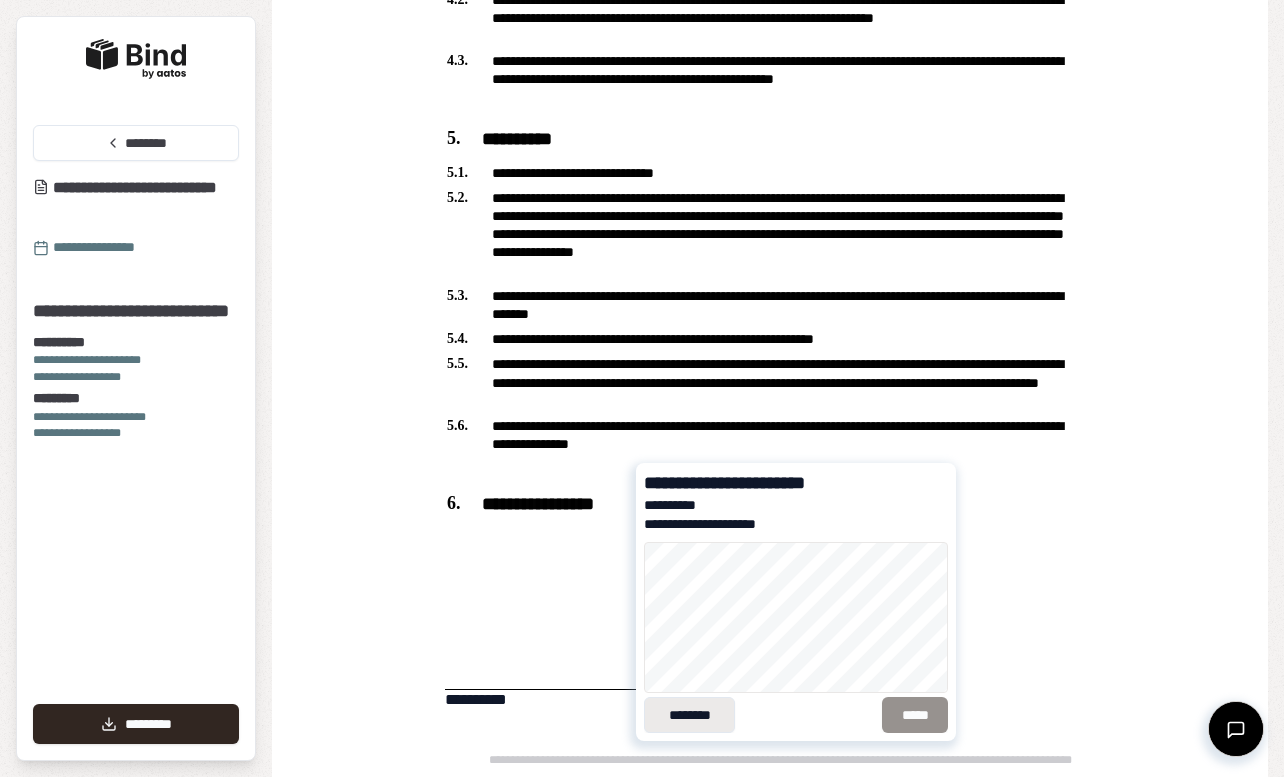 click on "********" at bounding box center [689, 715] 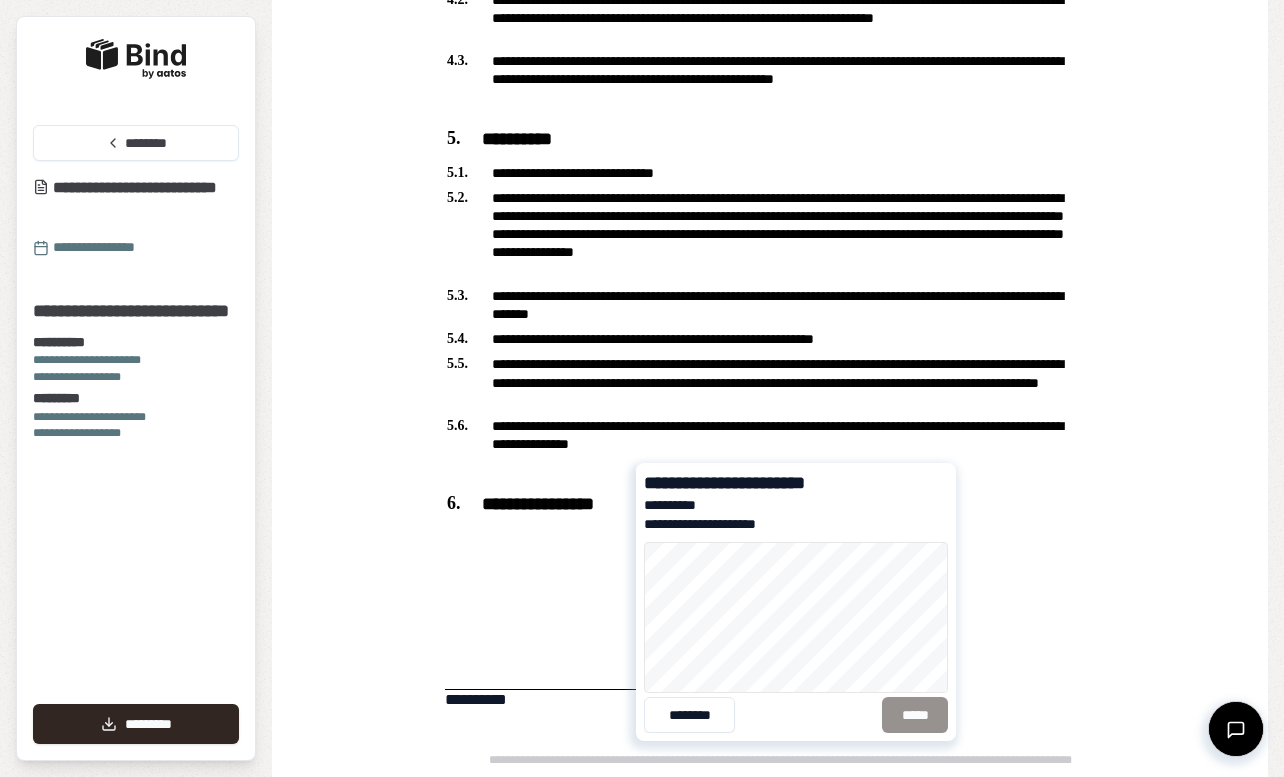 click on "******** *****" at bounding box center [796, 715] 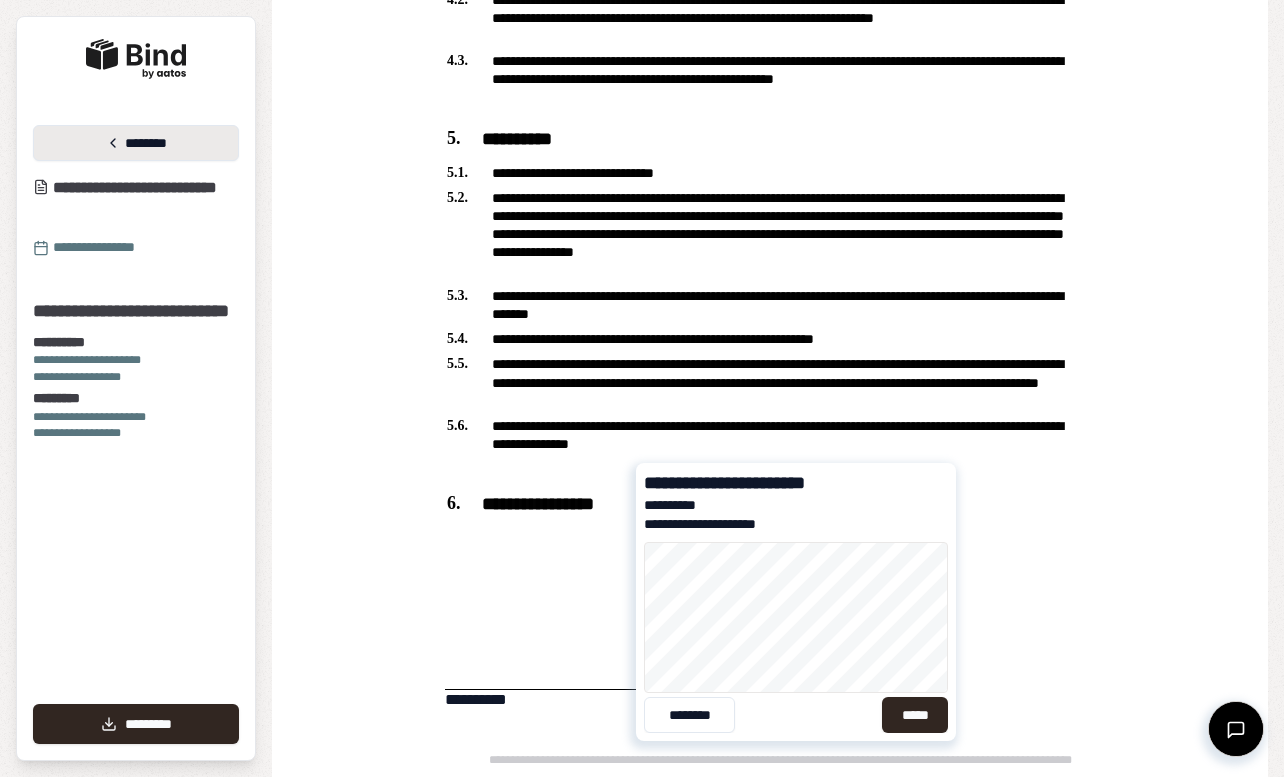 click on "********" at bounding box center [136, 143] 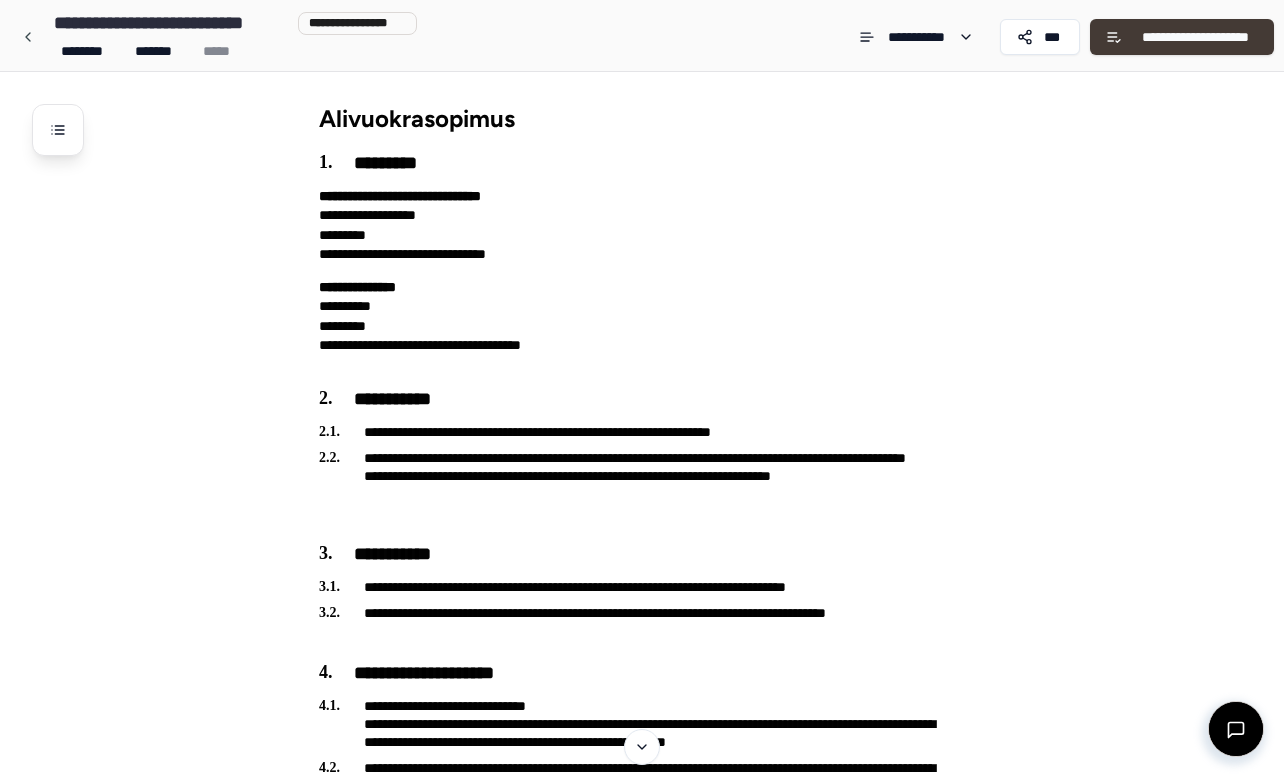 click on "**********" at bounding box center (1195, 37) 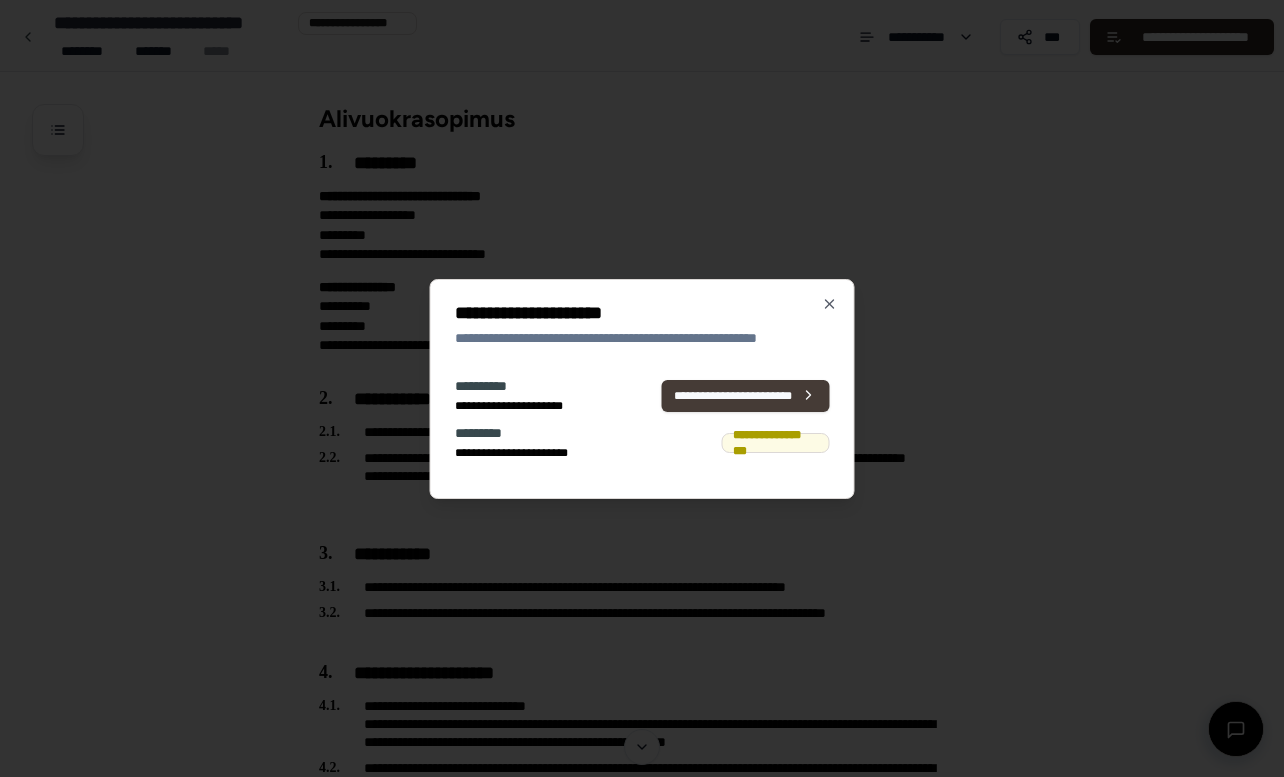 click on "**********" at bounding box center [745, 395] 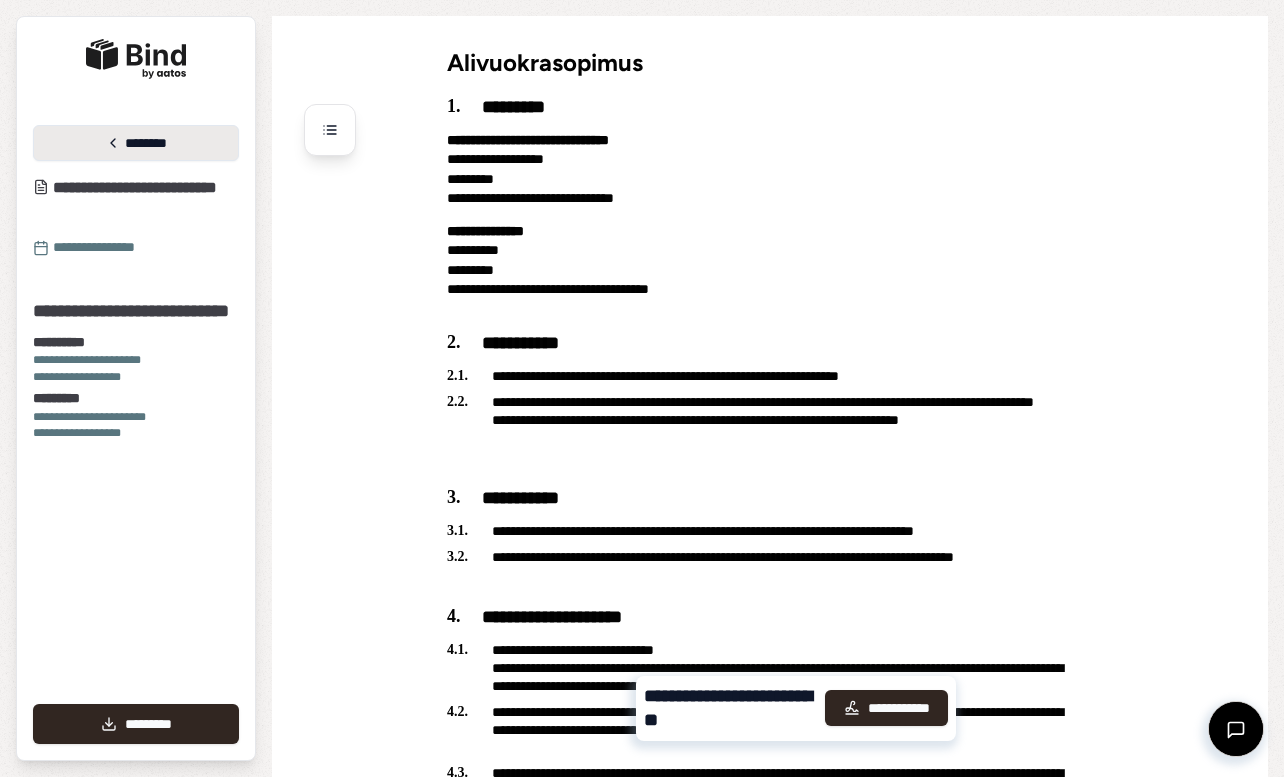 click on "********" at bounding box center [136, 143] 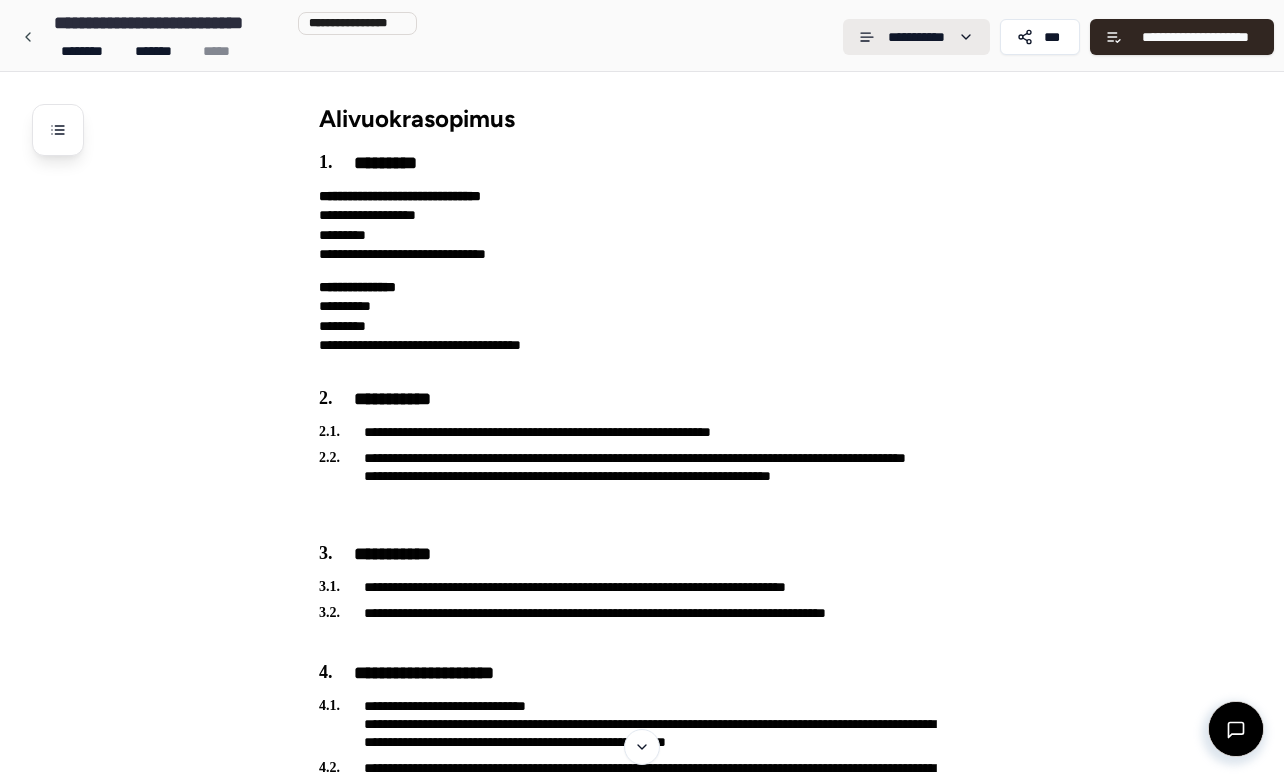 click on "**********" at bounding box center (642, 891) 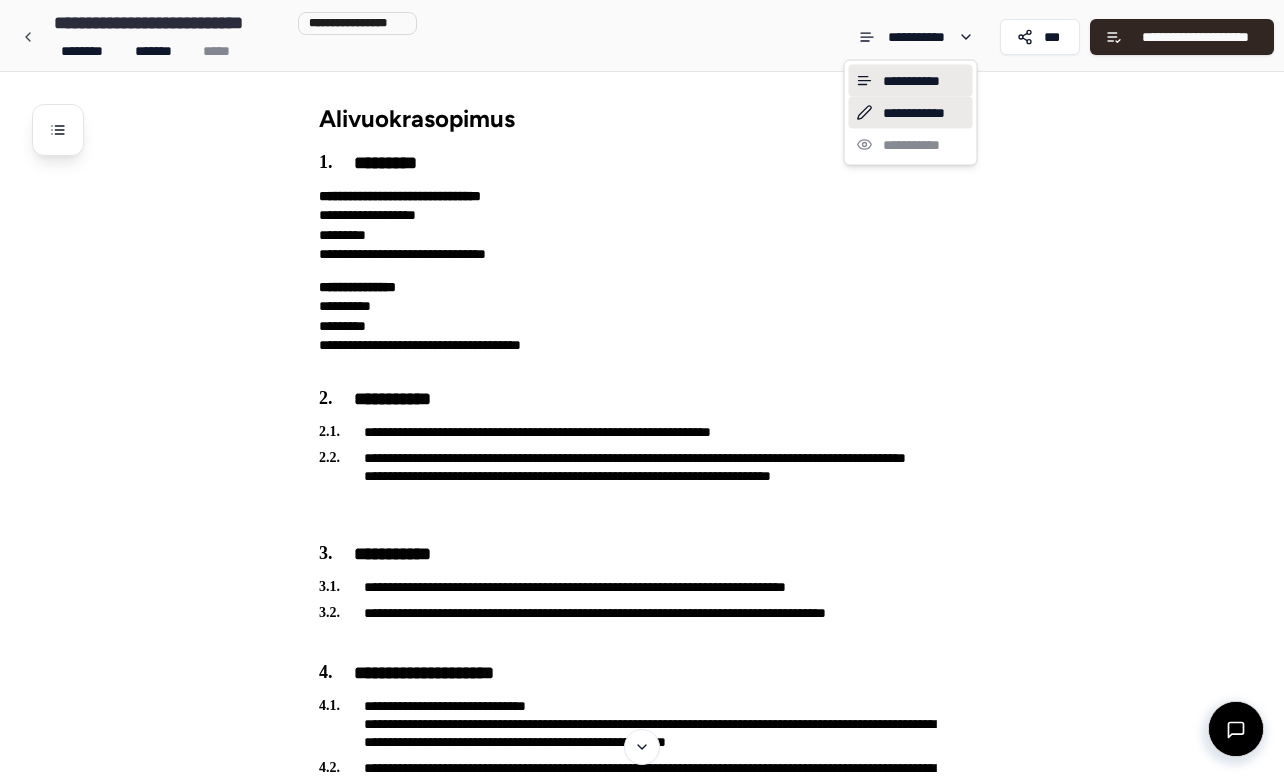 click on "**********" at bounding box center [911, 113] 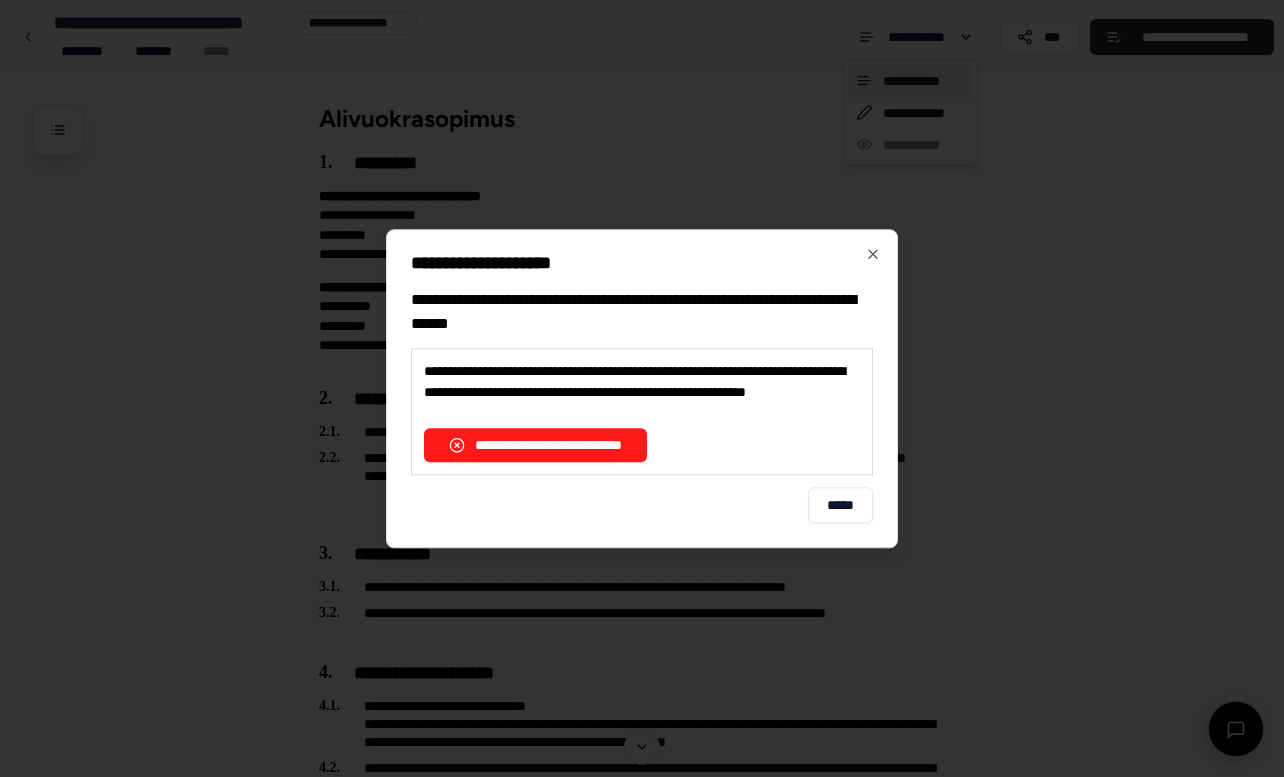 click on "**********" at bounding box center [535, 445] 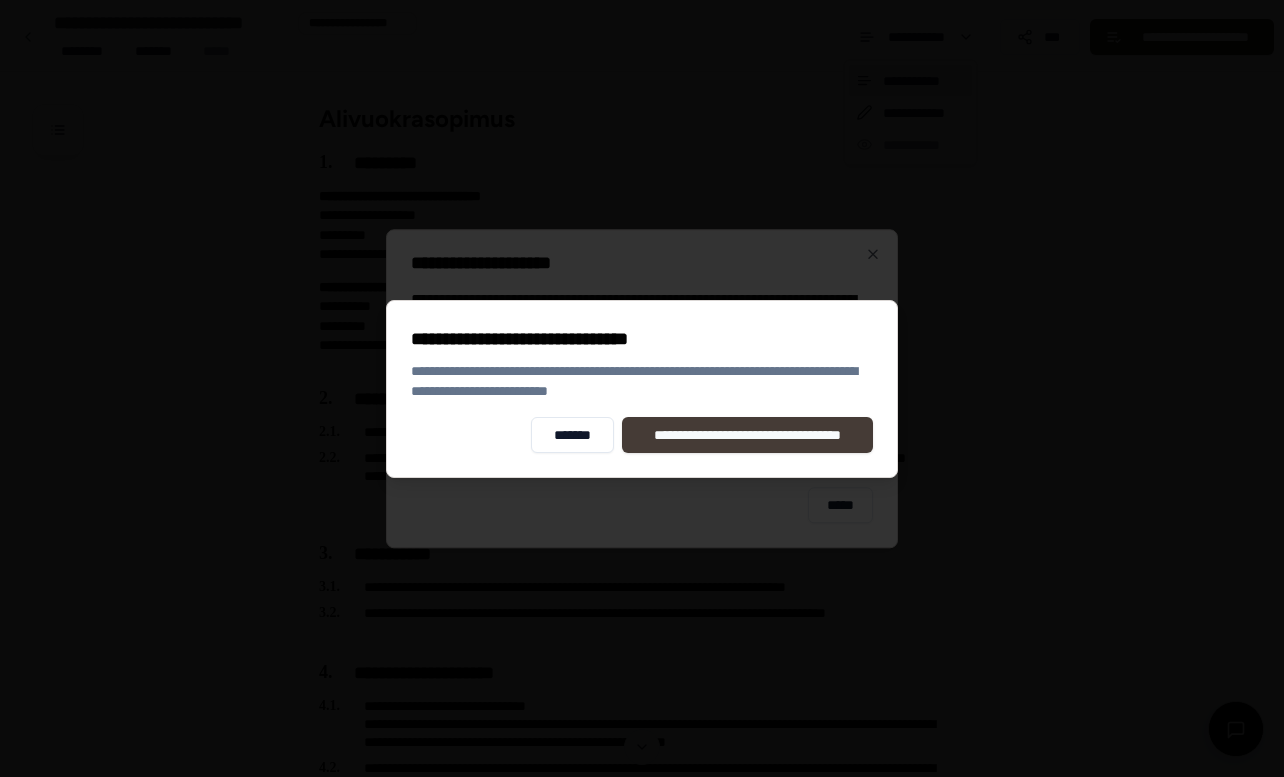 click on "**********" at bounding box center [747, 435] 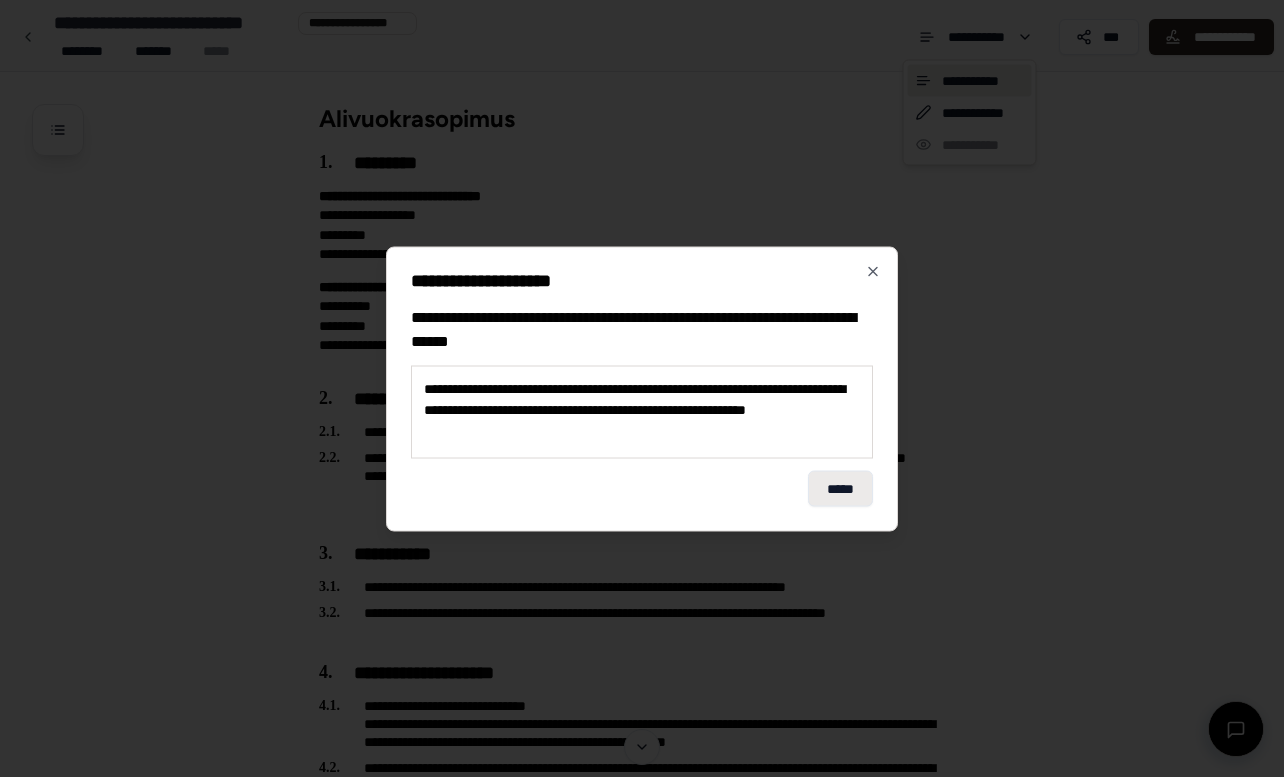 click on "*****" at bounding box center (840, 488) 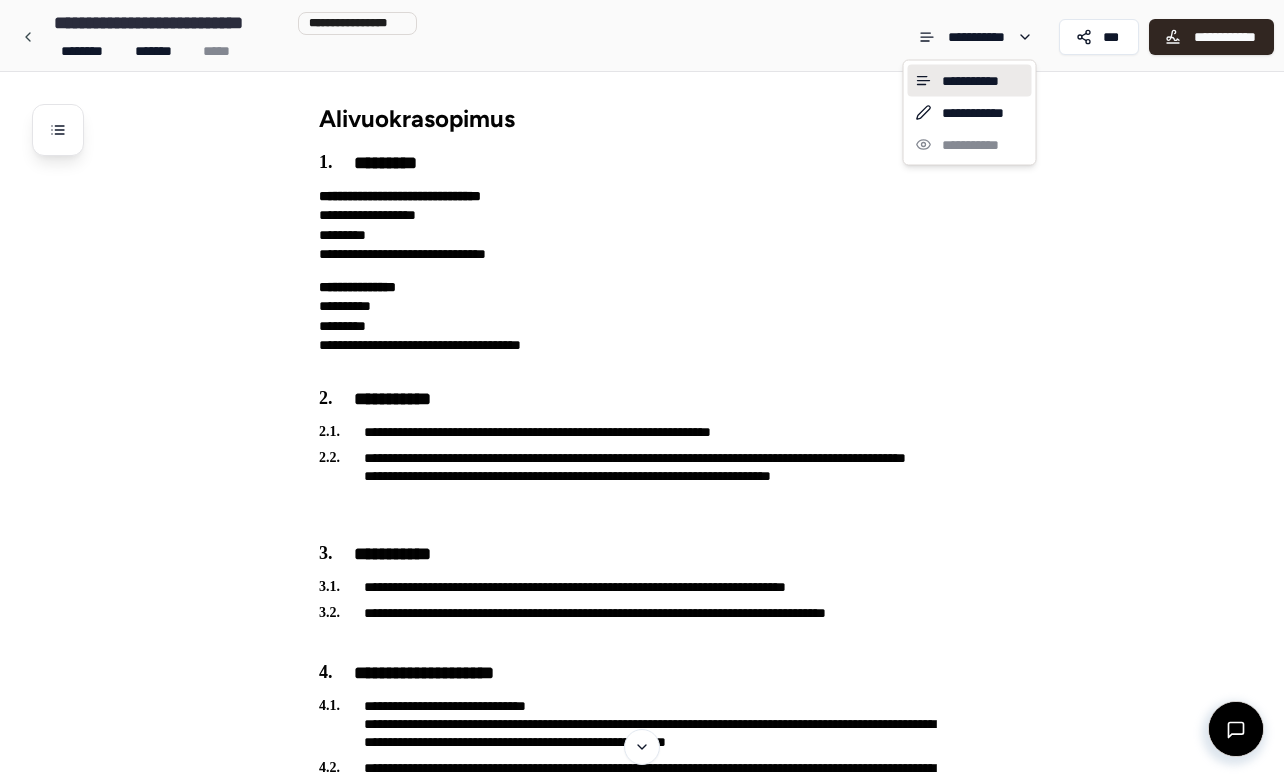 click on "**********" at bounding box center [642, 772] 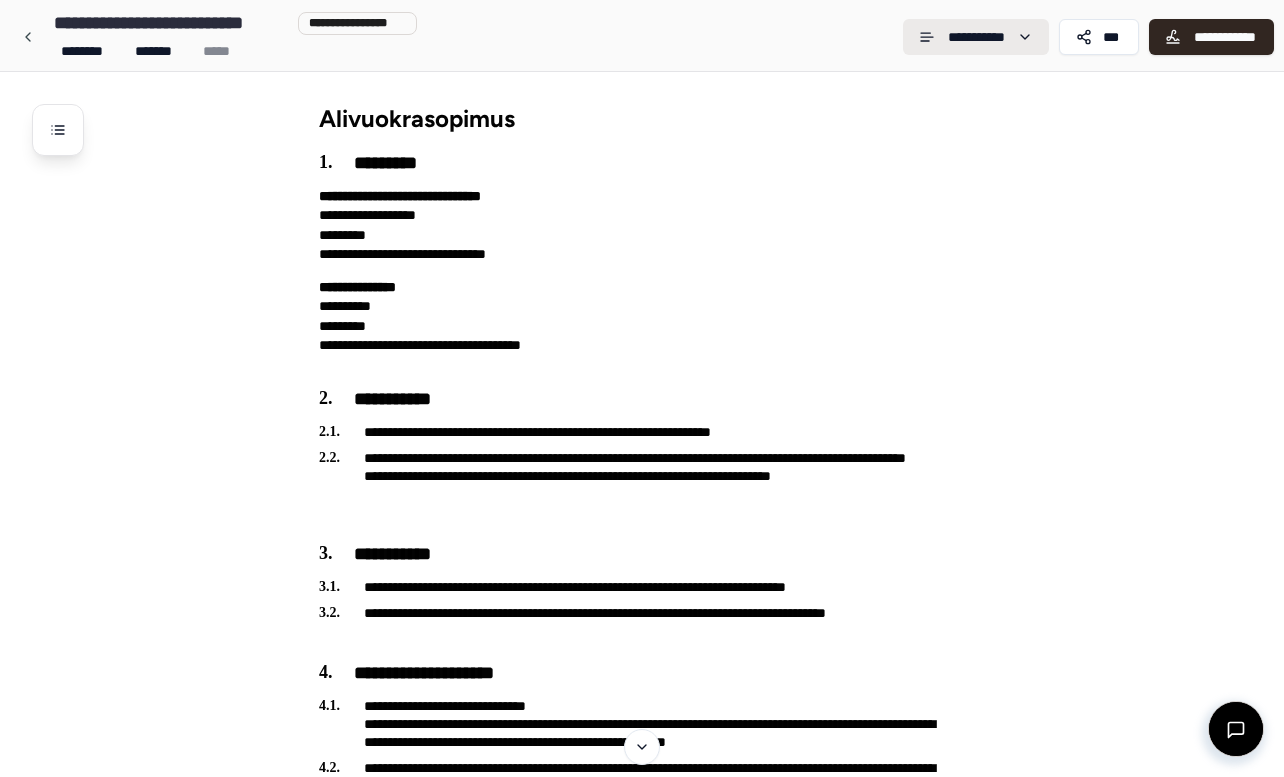 click on "**********" at bounding box center [642, 772] 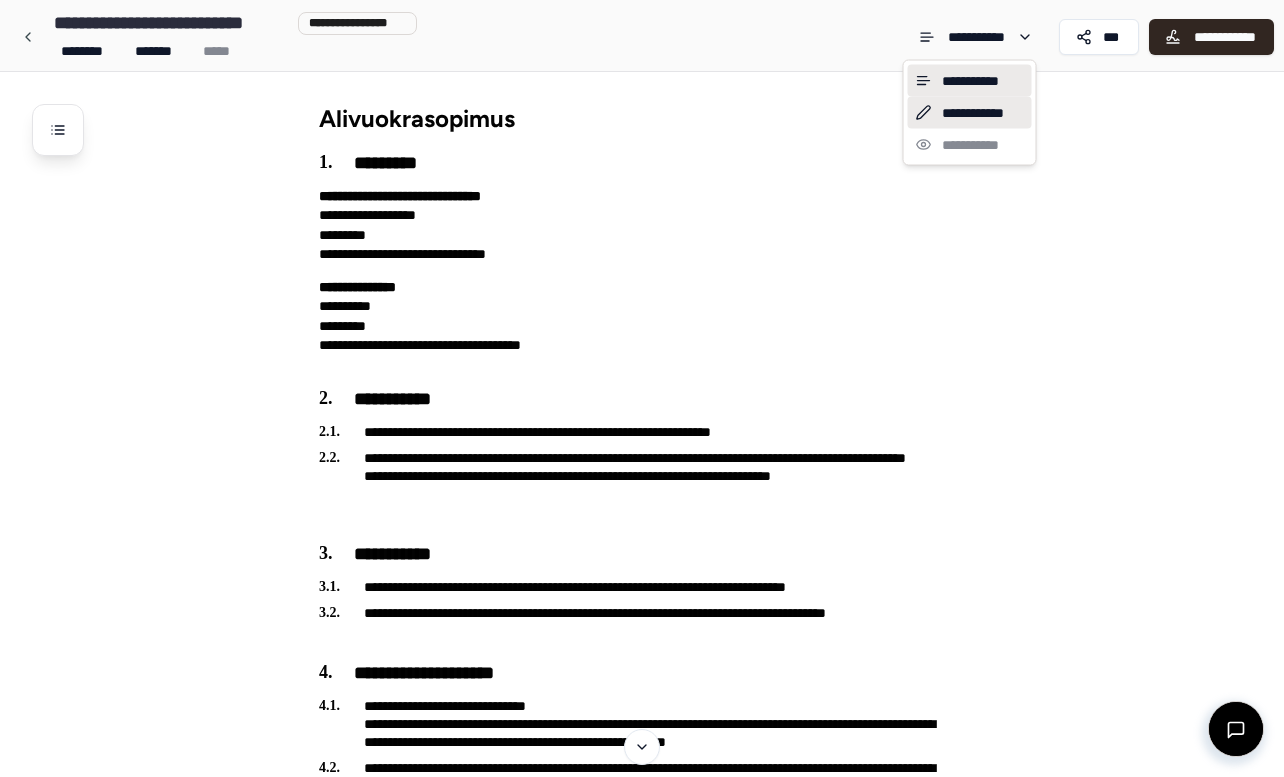 click on "**********" at bounding box center (970, 113) 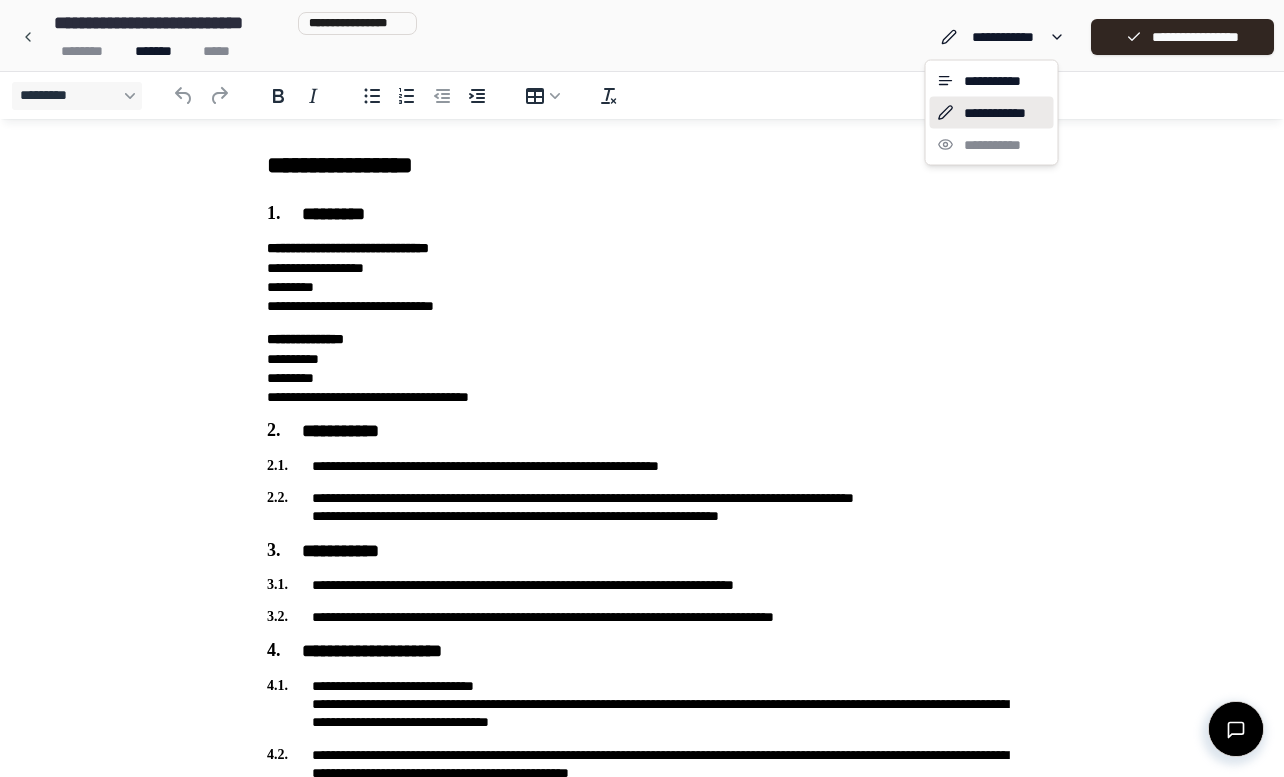 scroll, scrollTop: 0, scrollLeft: 0, axis: both 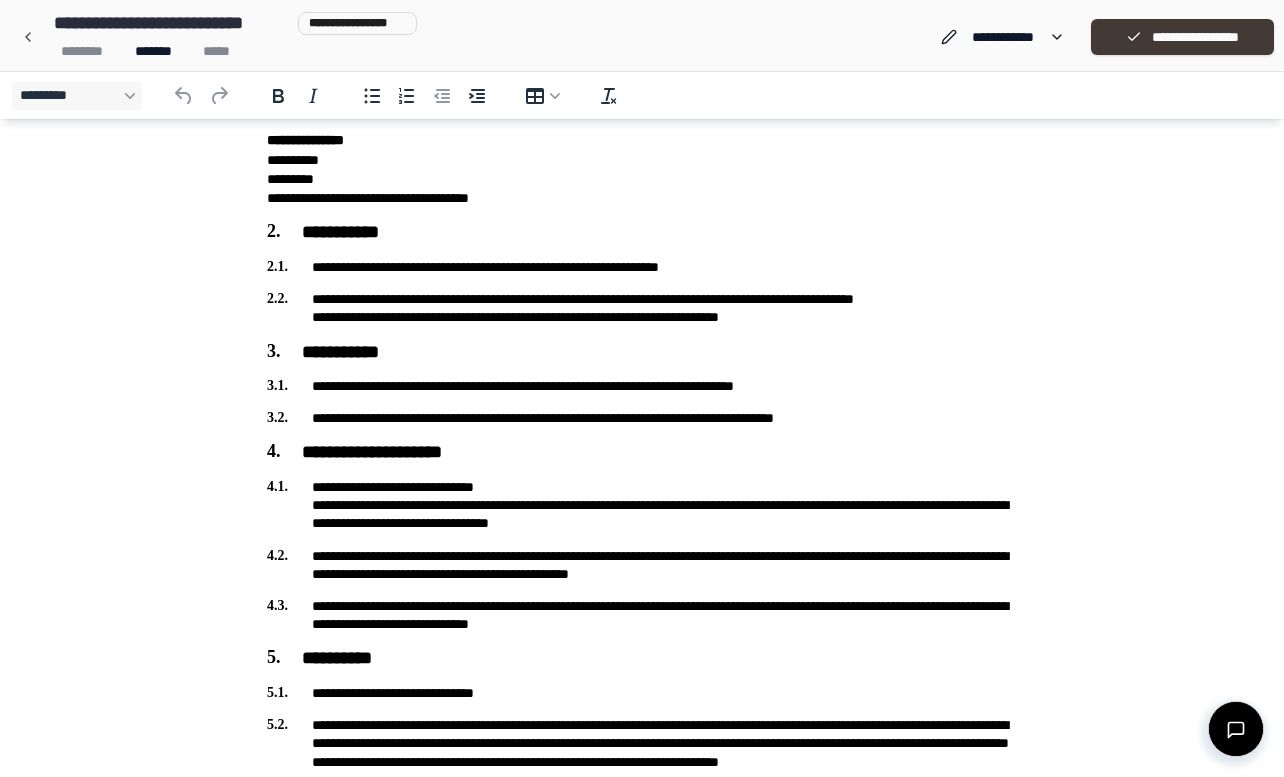 click on "**********" at bounding box center (1182, 37) 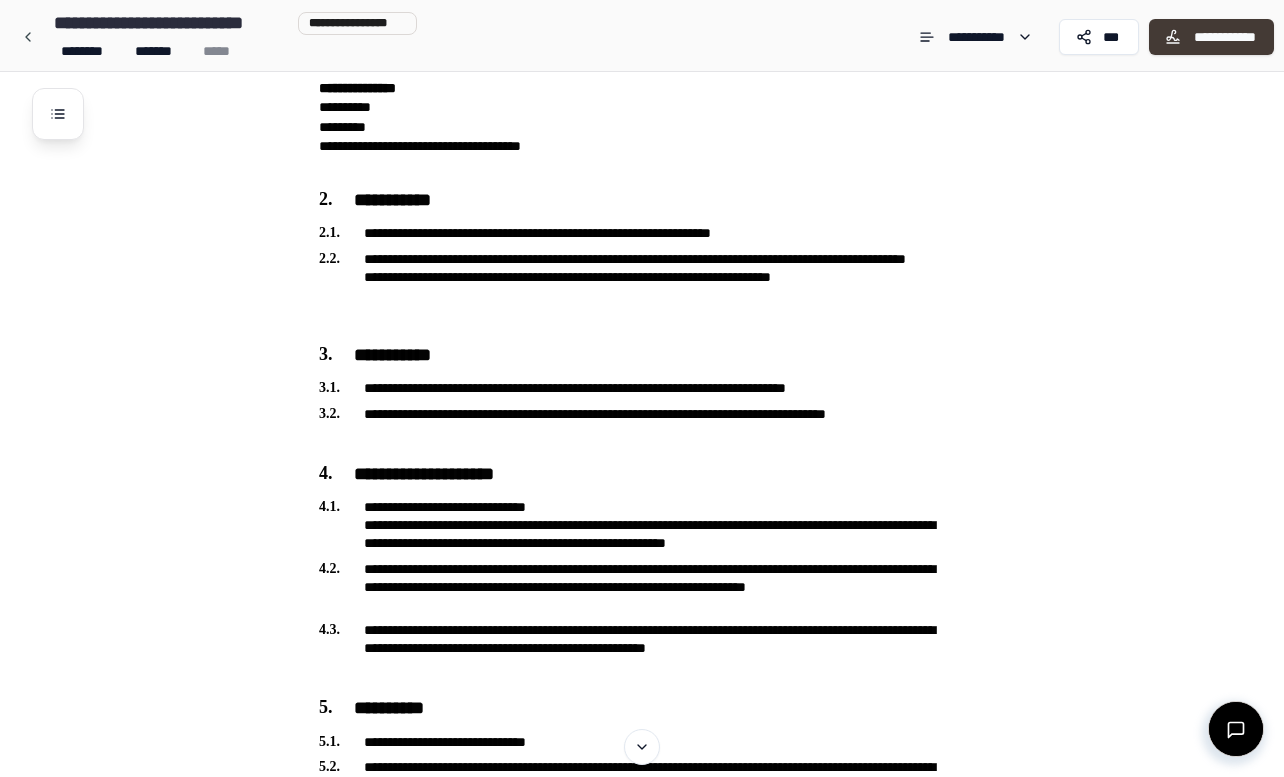click on "**********" at bounding box center [1224, 37] 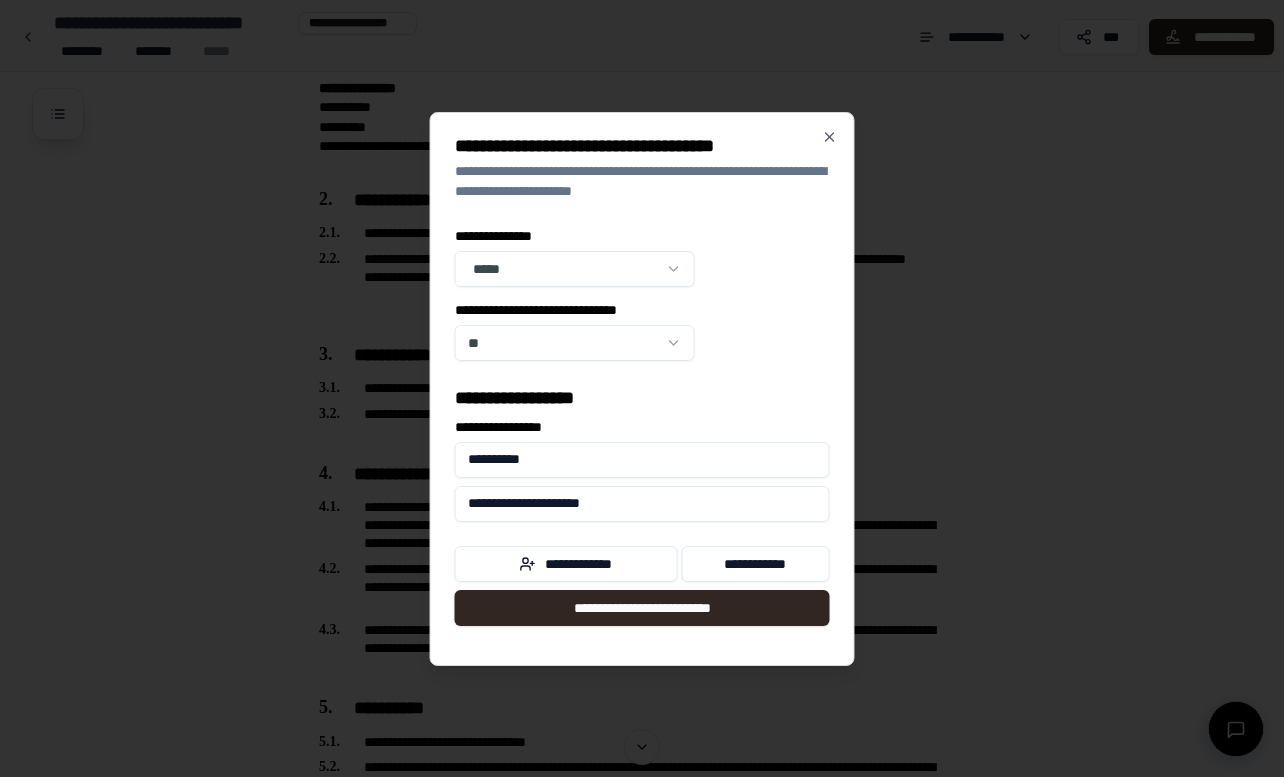 click on "**********" at bounding box center (642, 573) 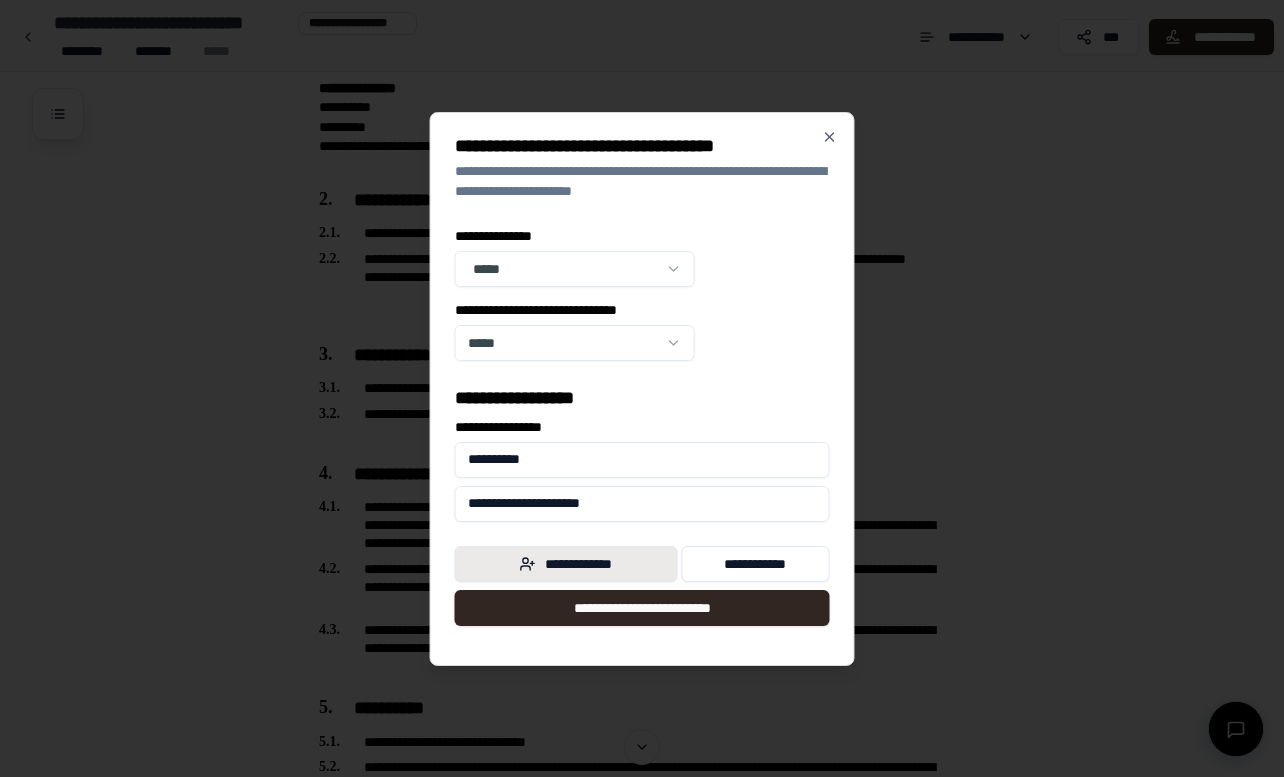 click on "**********" at bounding box center (566, 564) 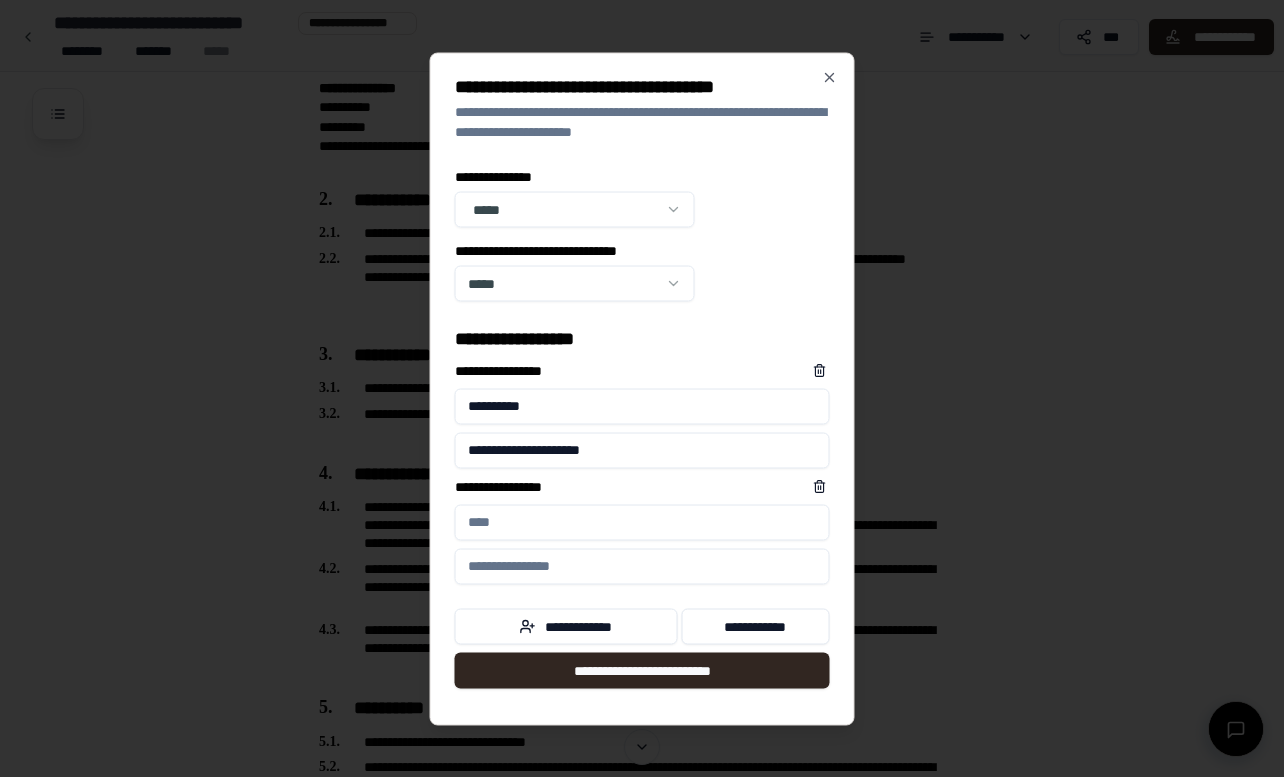 click on "**********" at bounding box center (642, 522) 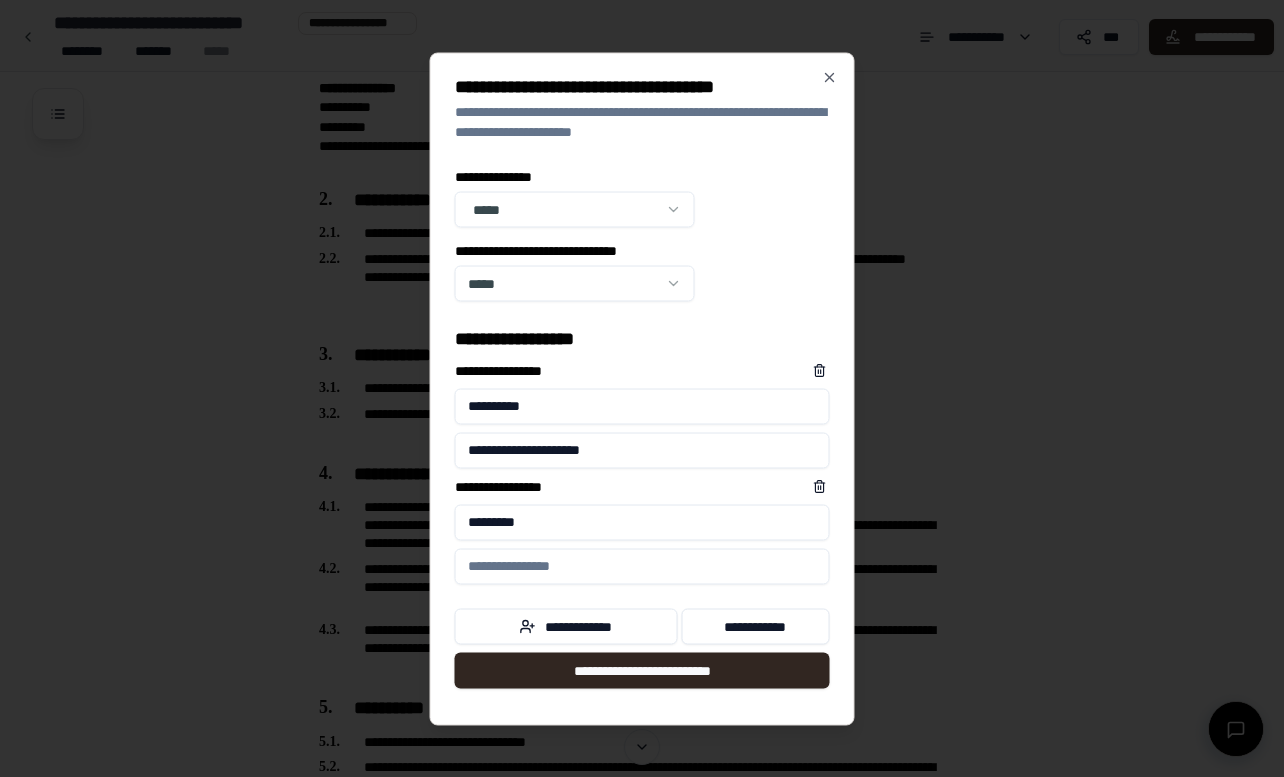 type on "*********" 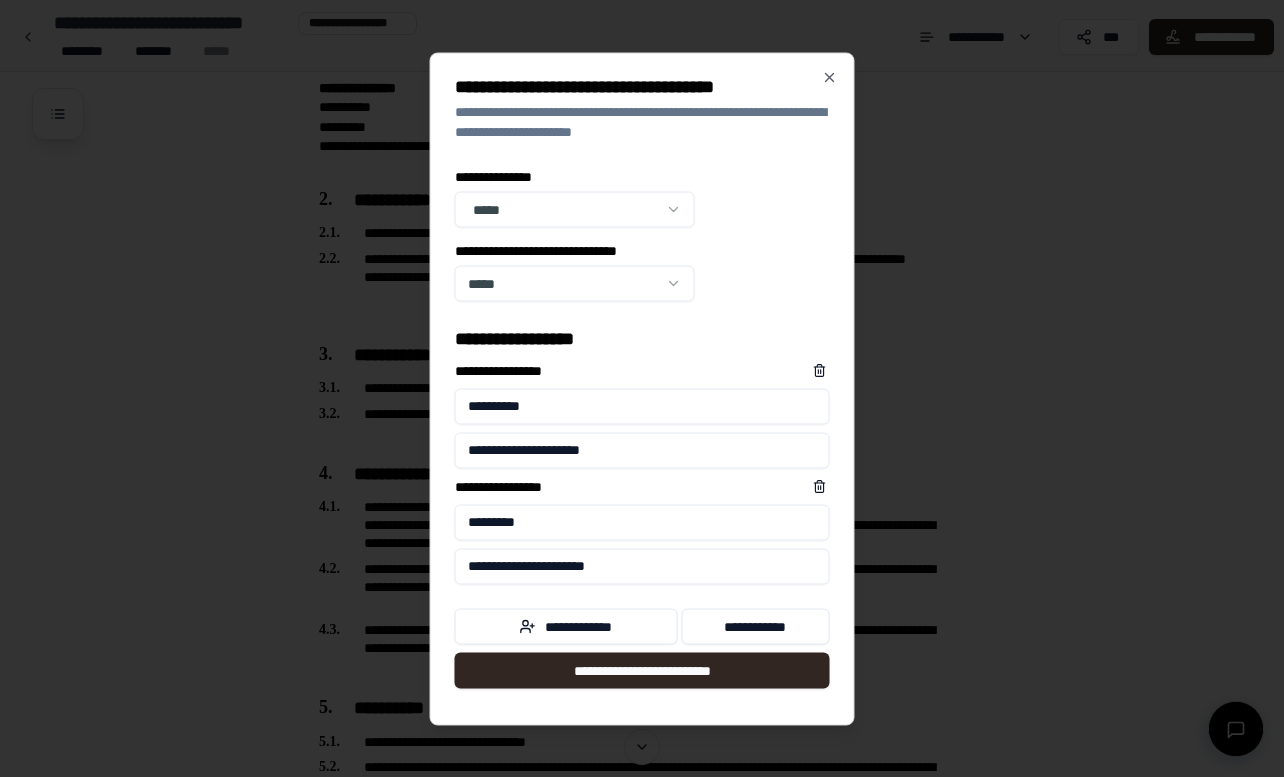 drag, startPoint x: 480, startPoint y: 569, endPoint x: 422, endPoint y: 567, distance: 58.034473 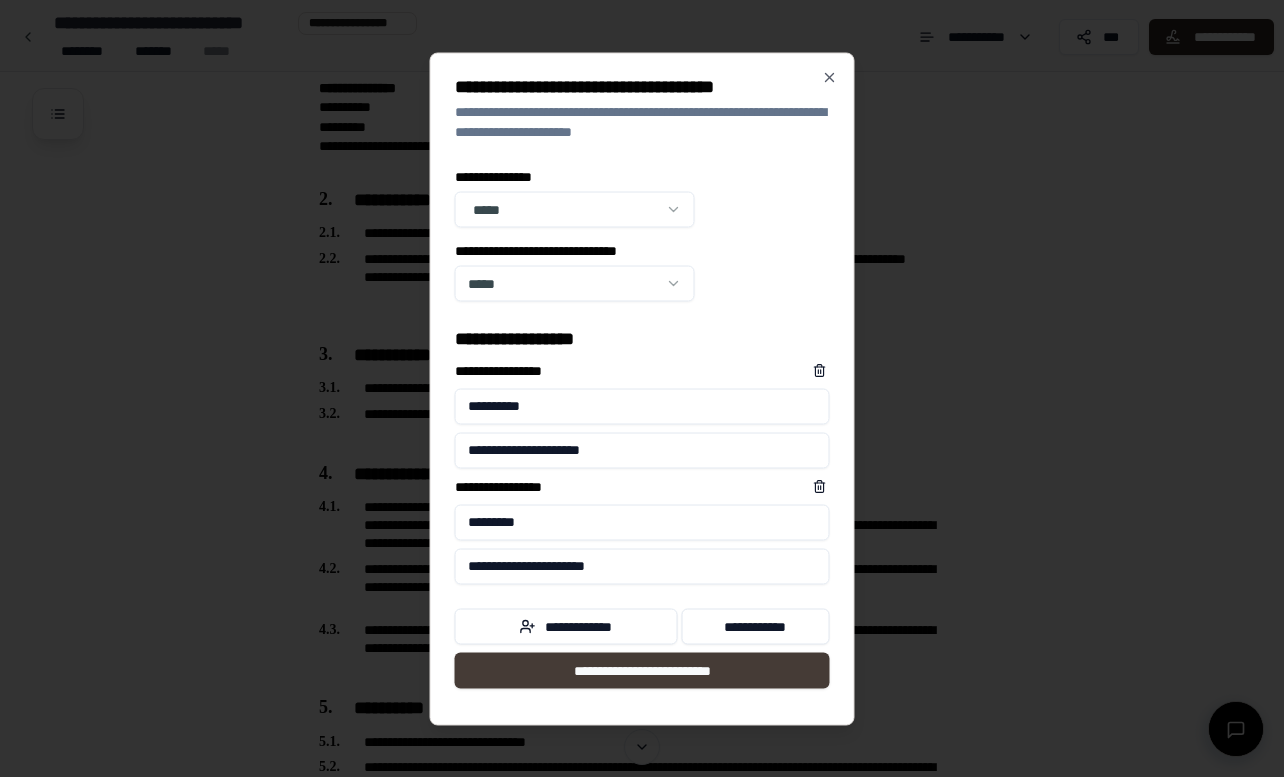 type on "**********" 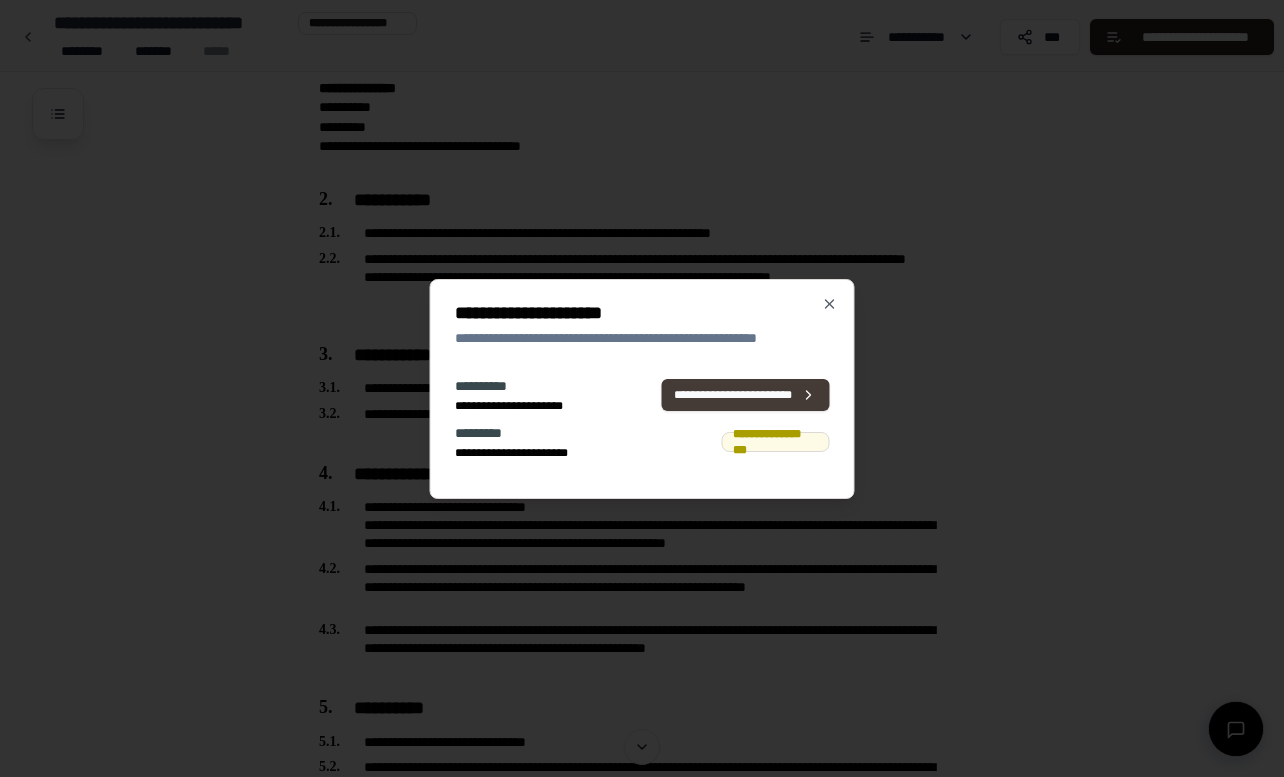 click on "**********" at bounding box center [745, 395] 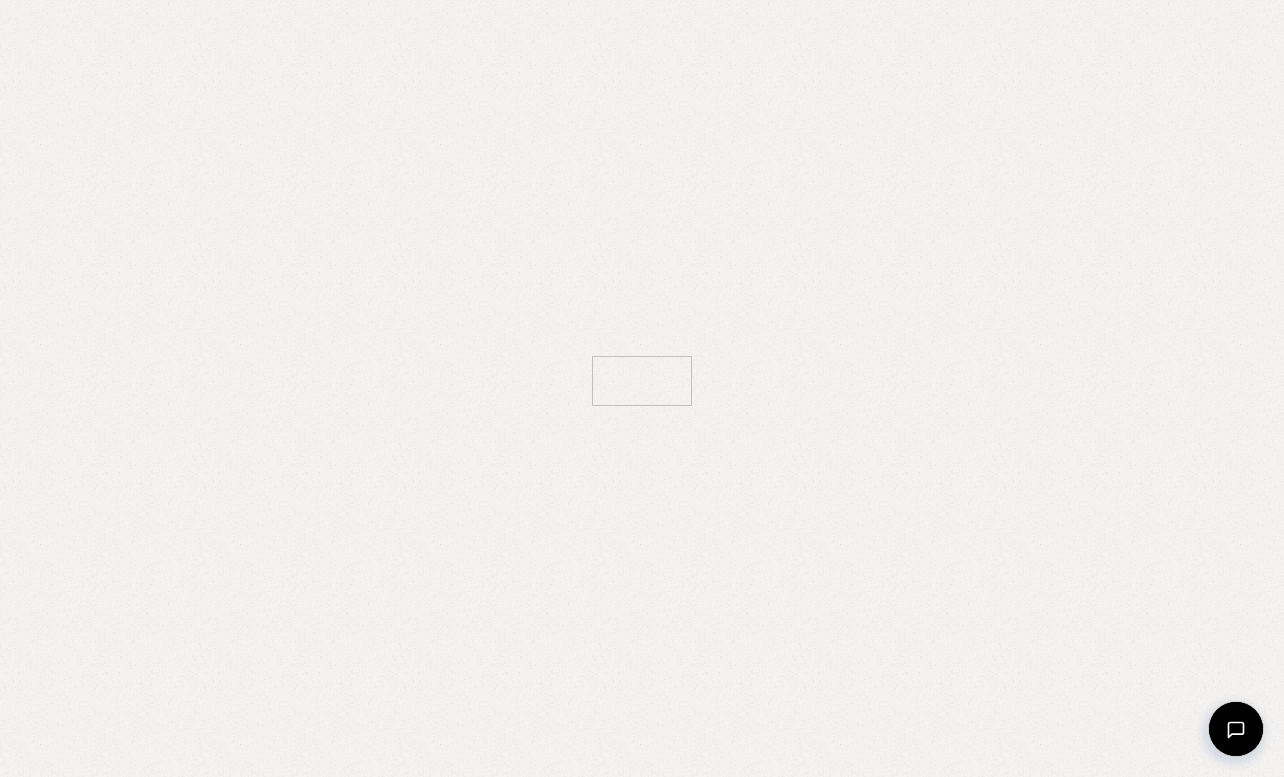 scroll, scrollTop: 0, scrollLeft: 0, axis: both 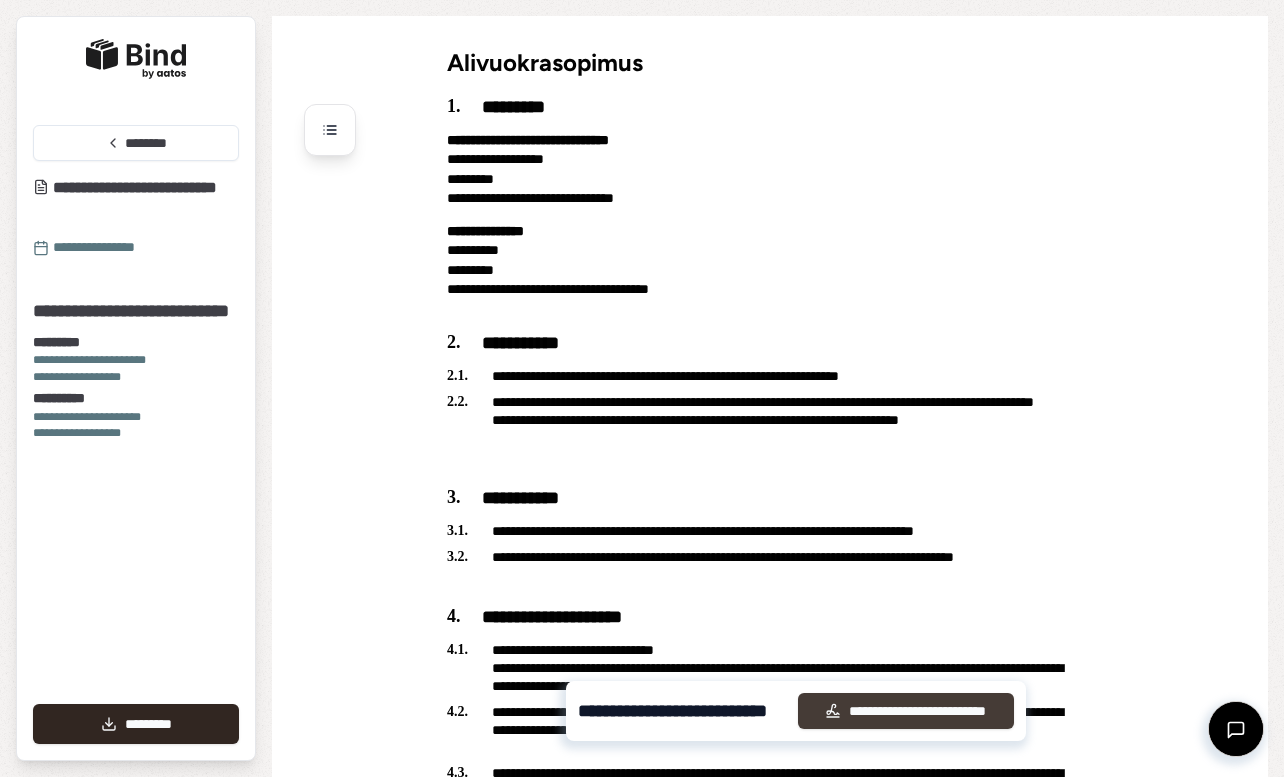 click on "**********" at bounding box center (905, 711) 